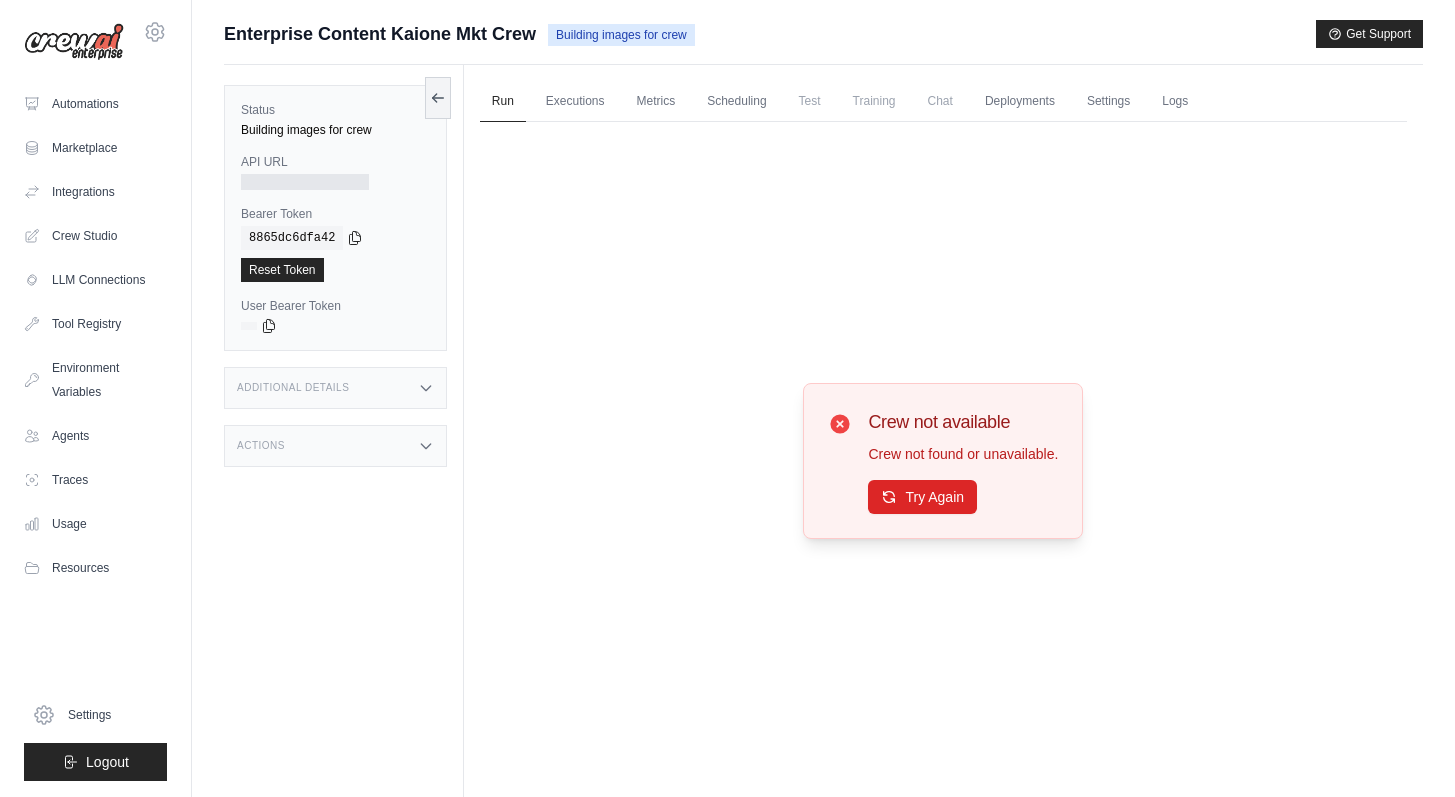 scroll, scrollTop: 0, scrollLeft: 0, axis: both 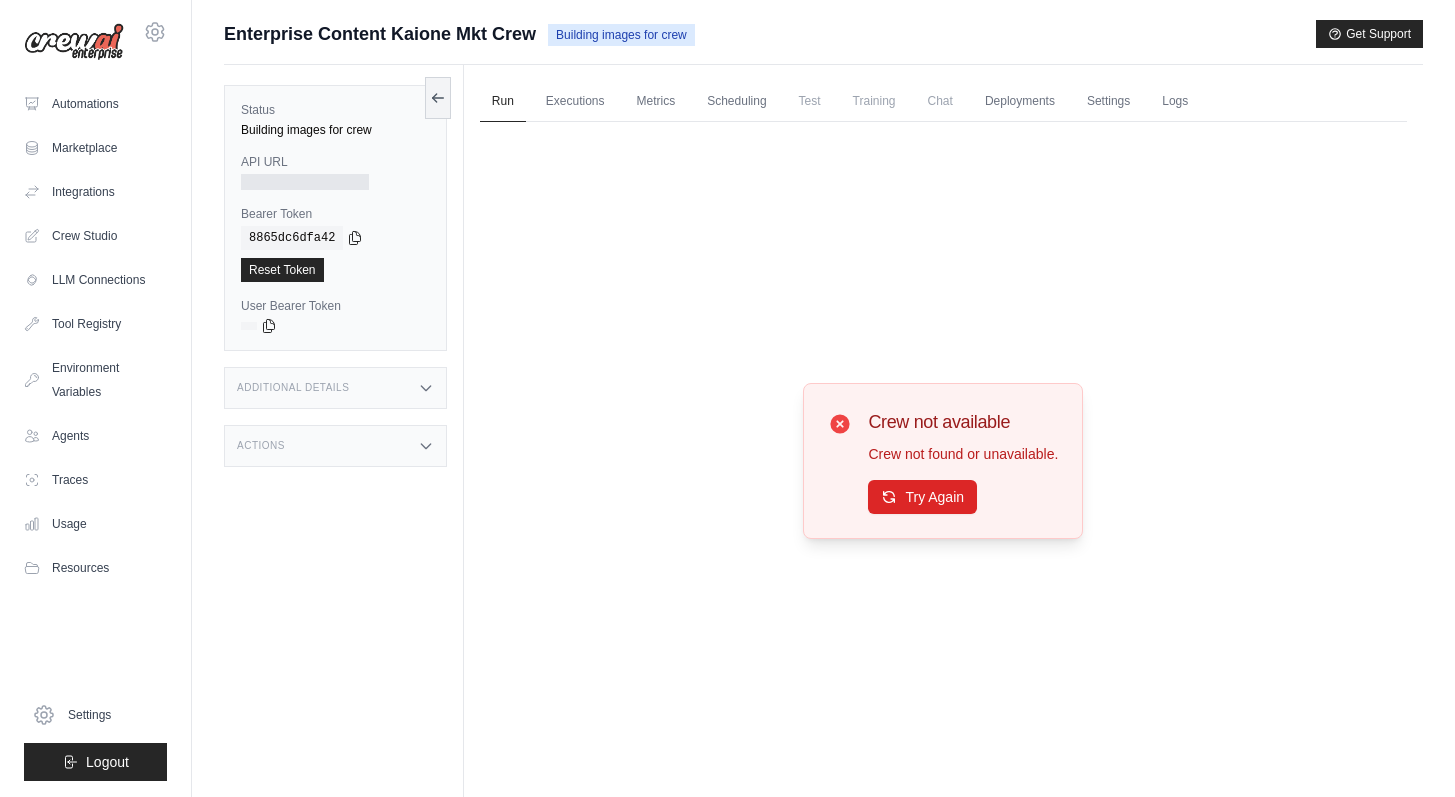 click on "copied" at bounding box center [270, 258] 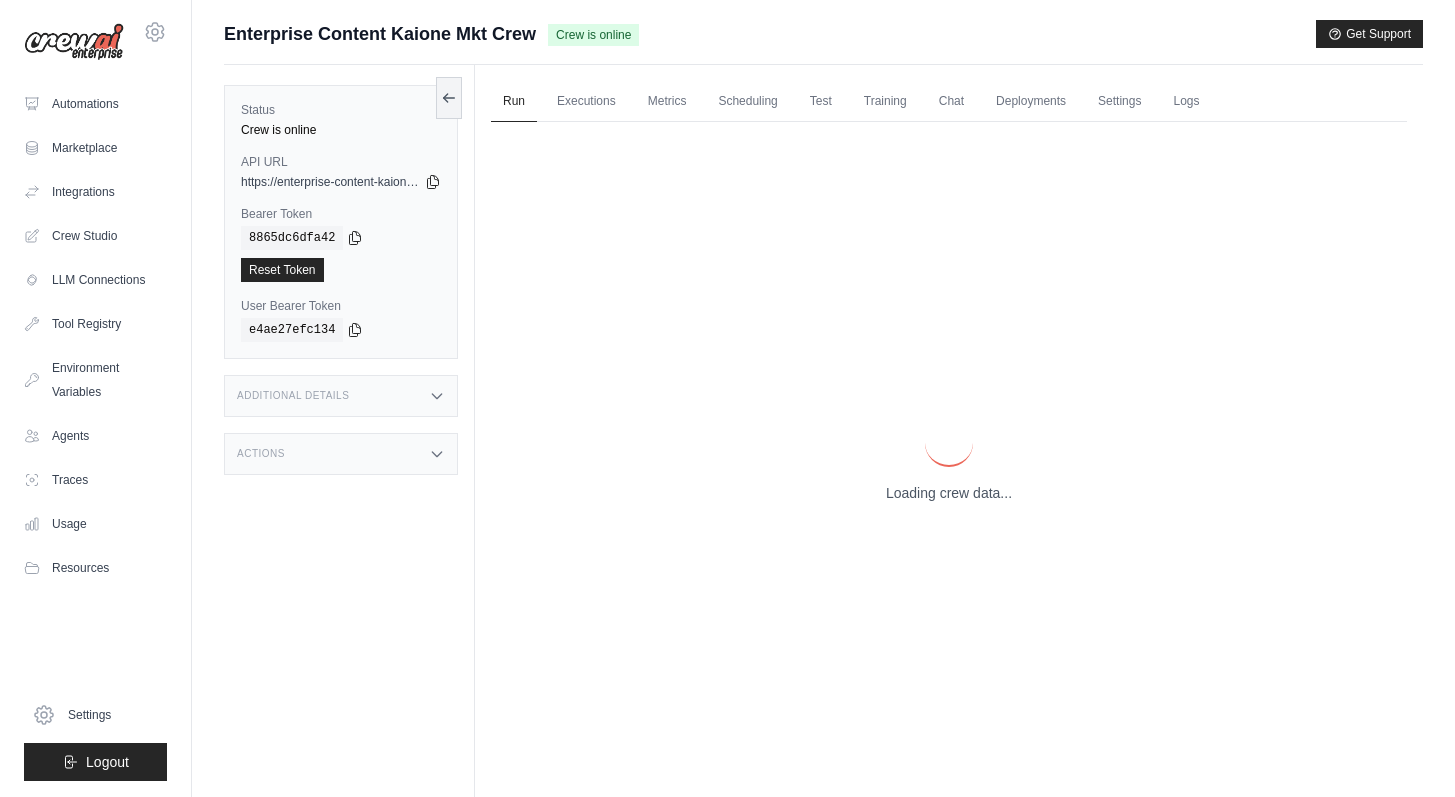 scroll, scrollTop: 0, scrollLeft: 0, axis: both 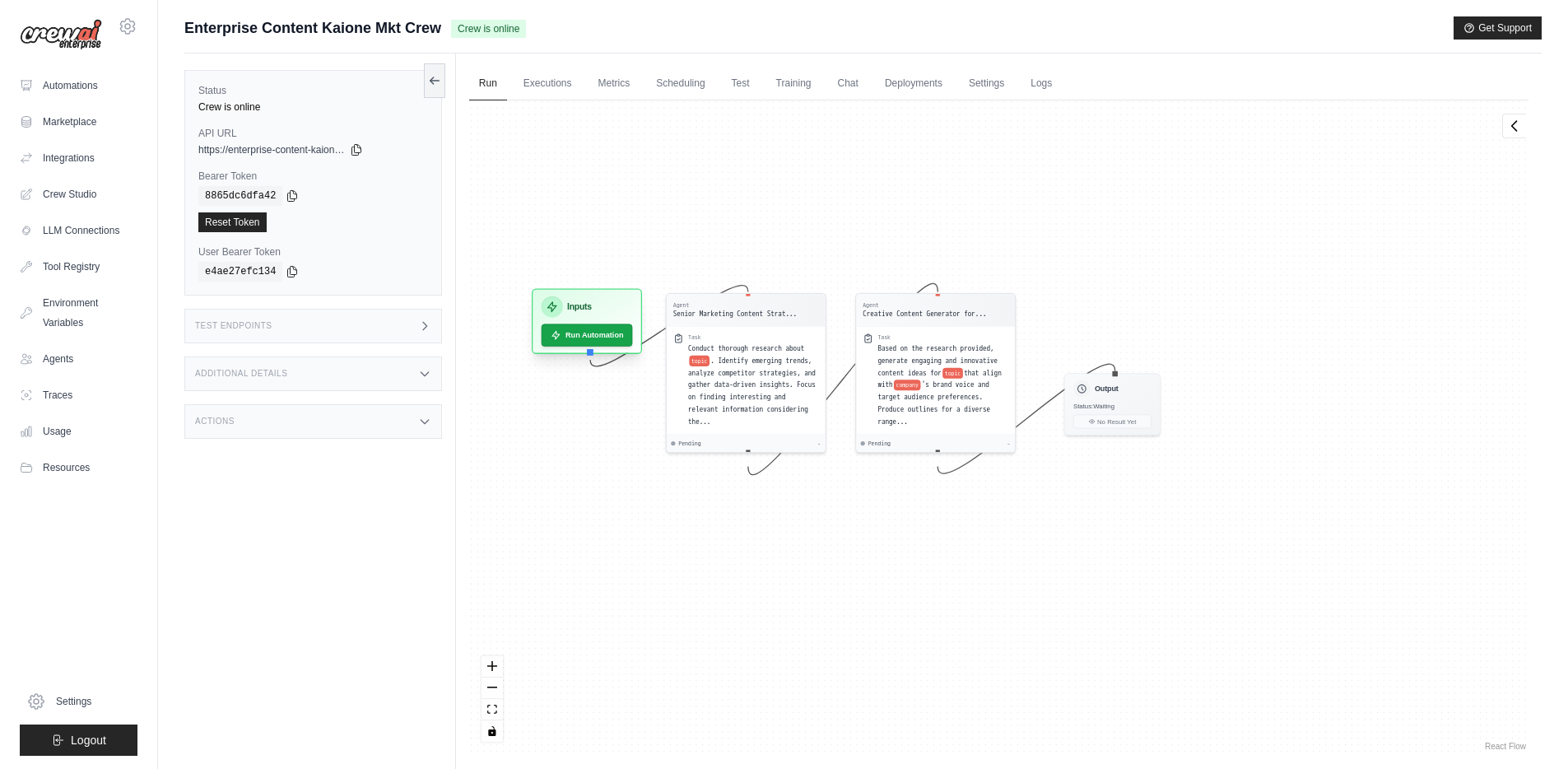 click on "Inputs" at bounding box center (579, 307) 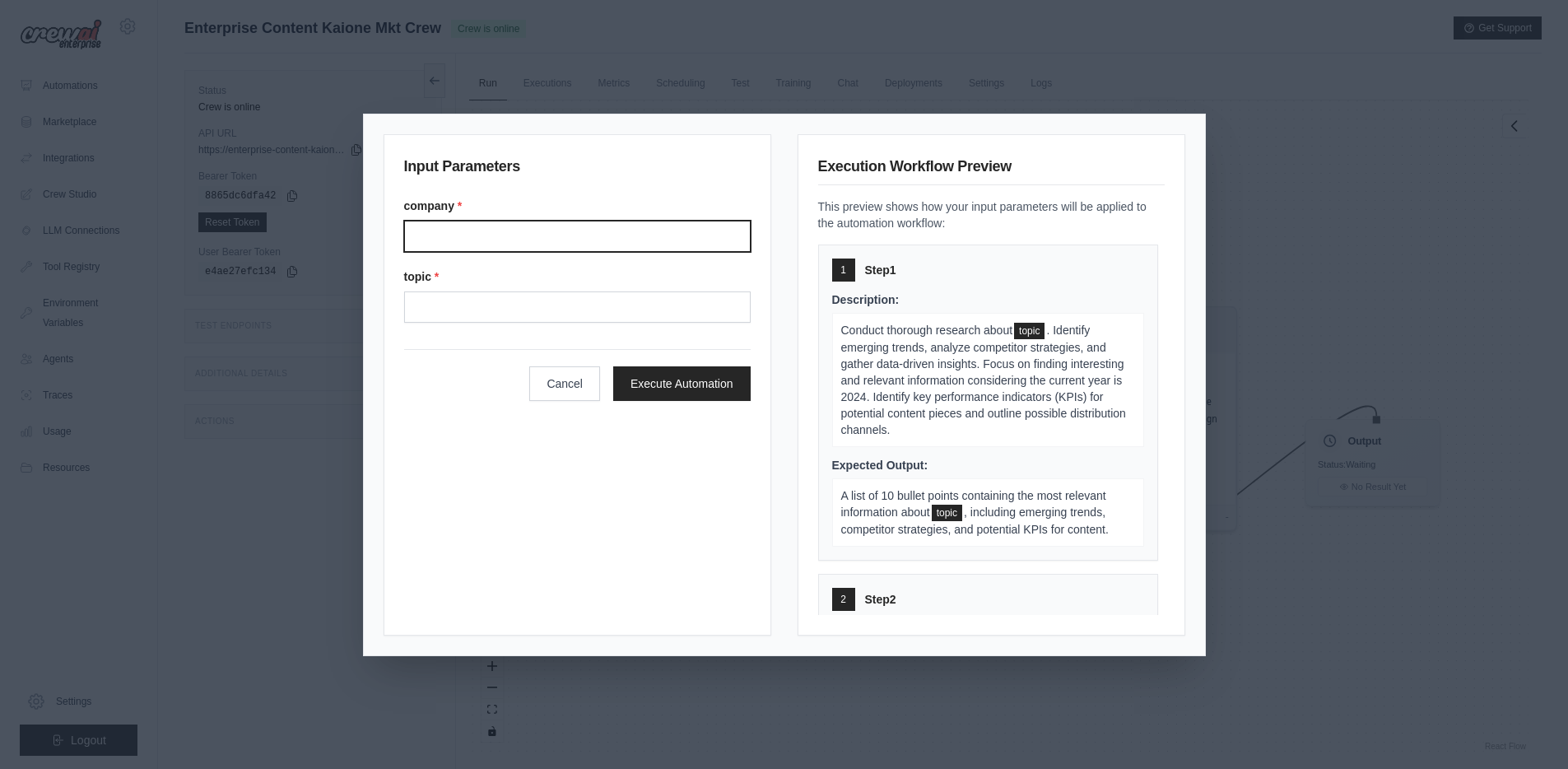 click on "Company" at bounding box center [577, 236] 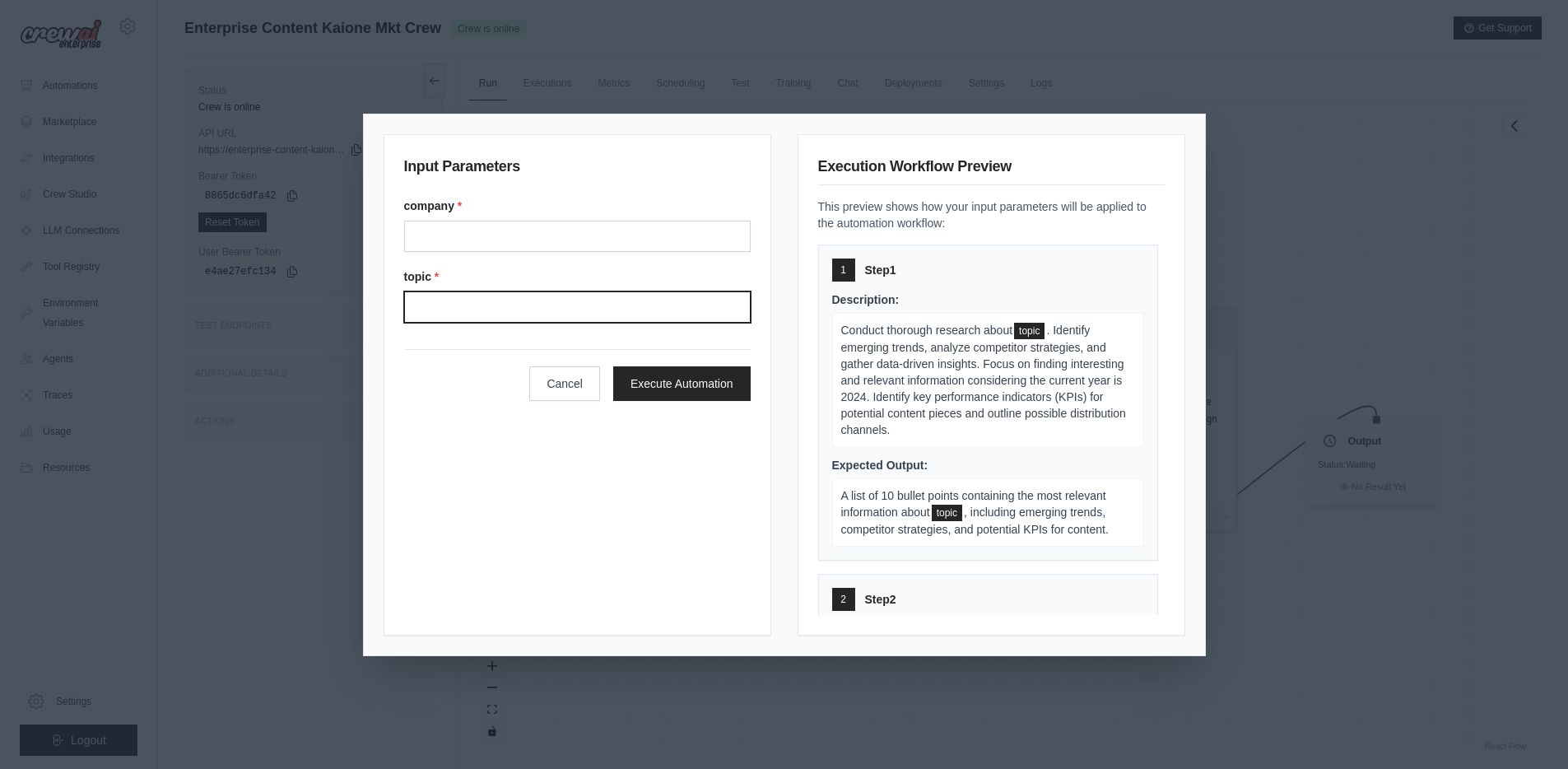 click on "Topic" at bounding box center (577, 307) 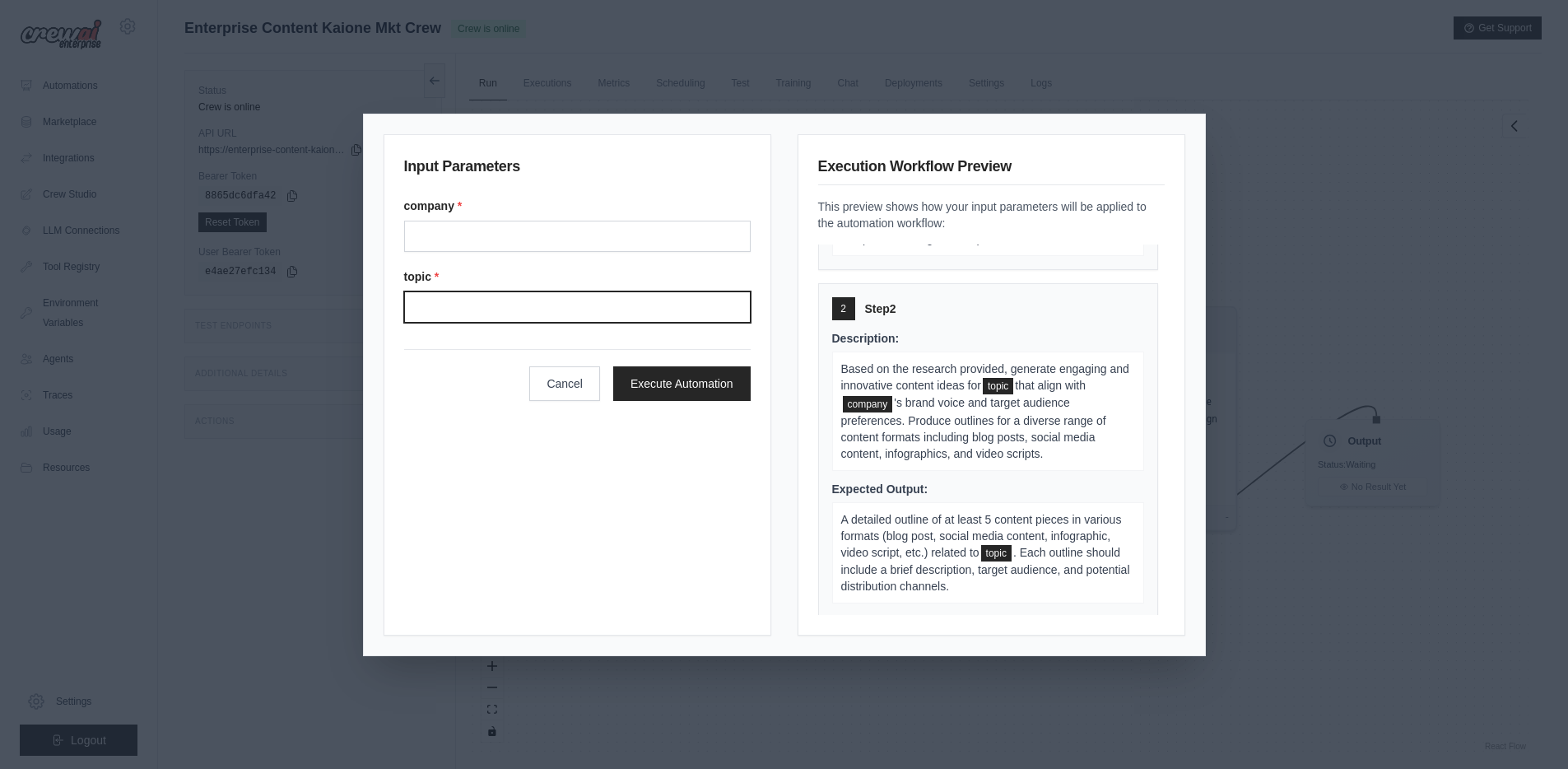 scroll, scrollTop: 293, scrollLeft: 0, axis: vertical 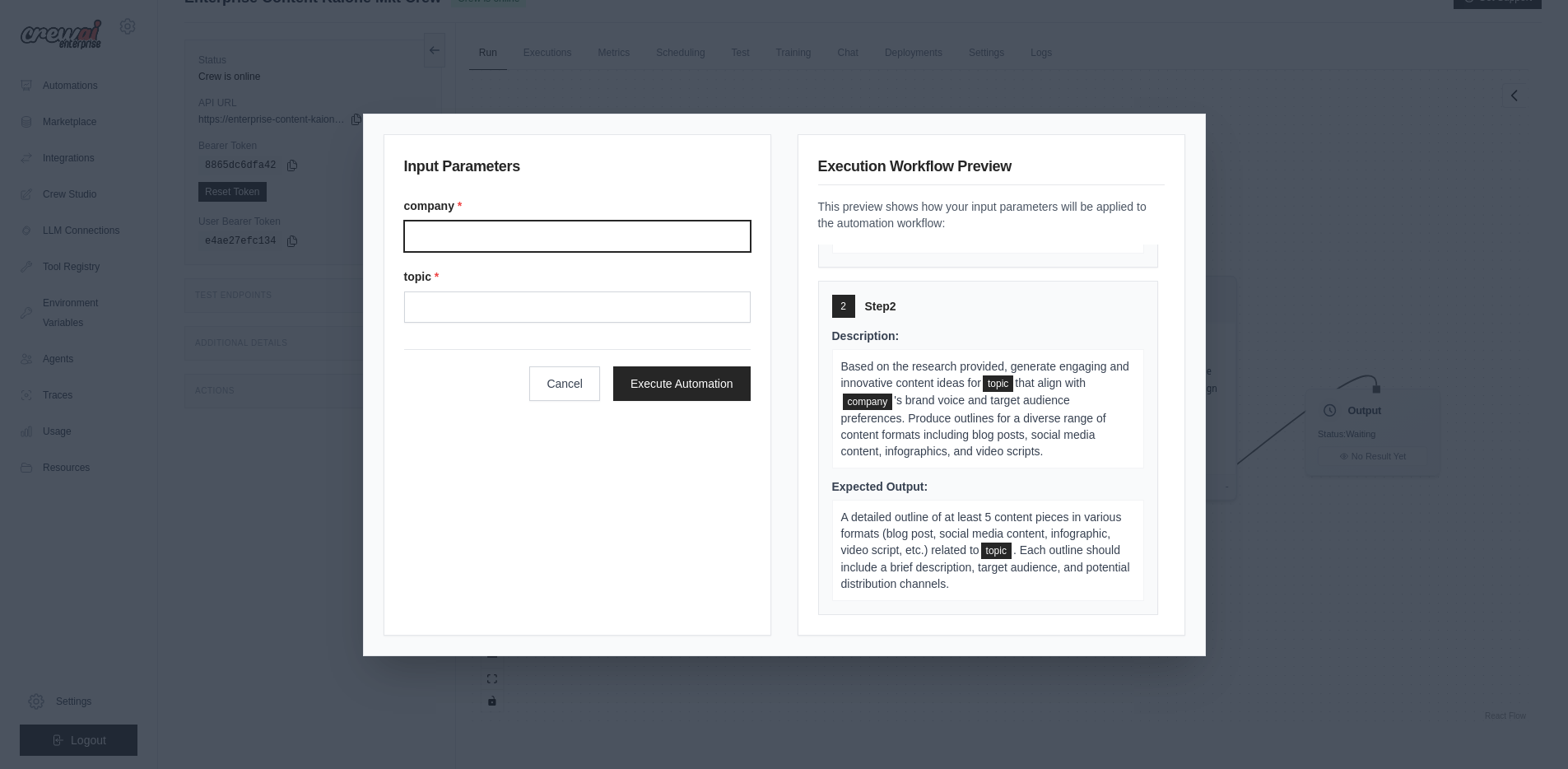 click on "Company" at bounding box center (577, 236) 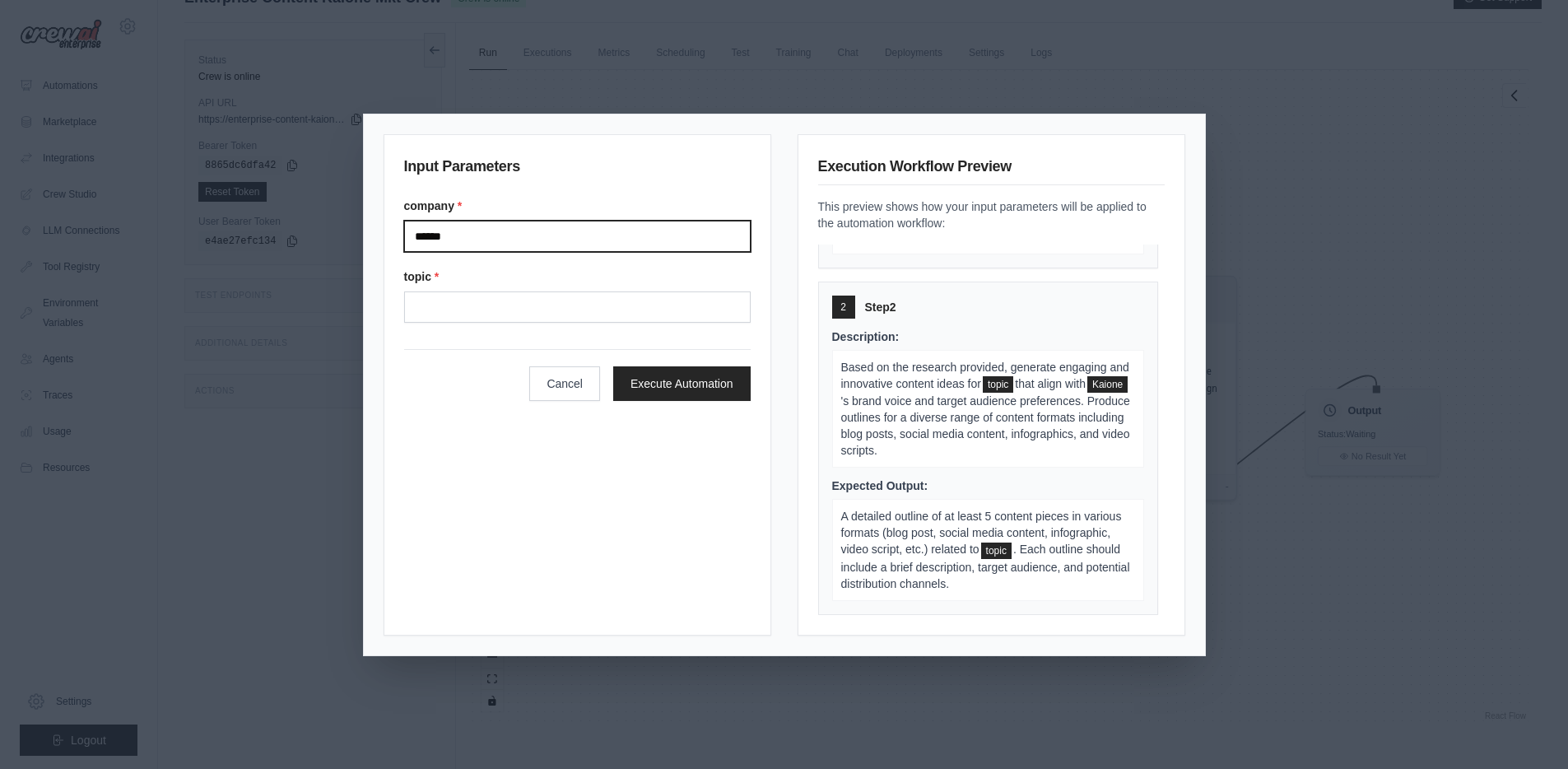 type on "******" 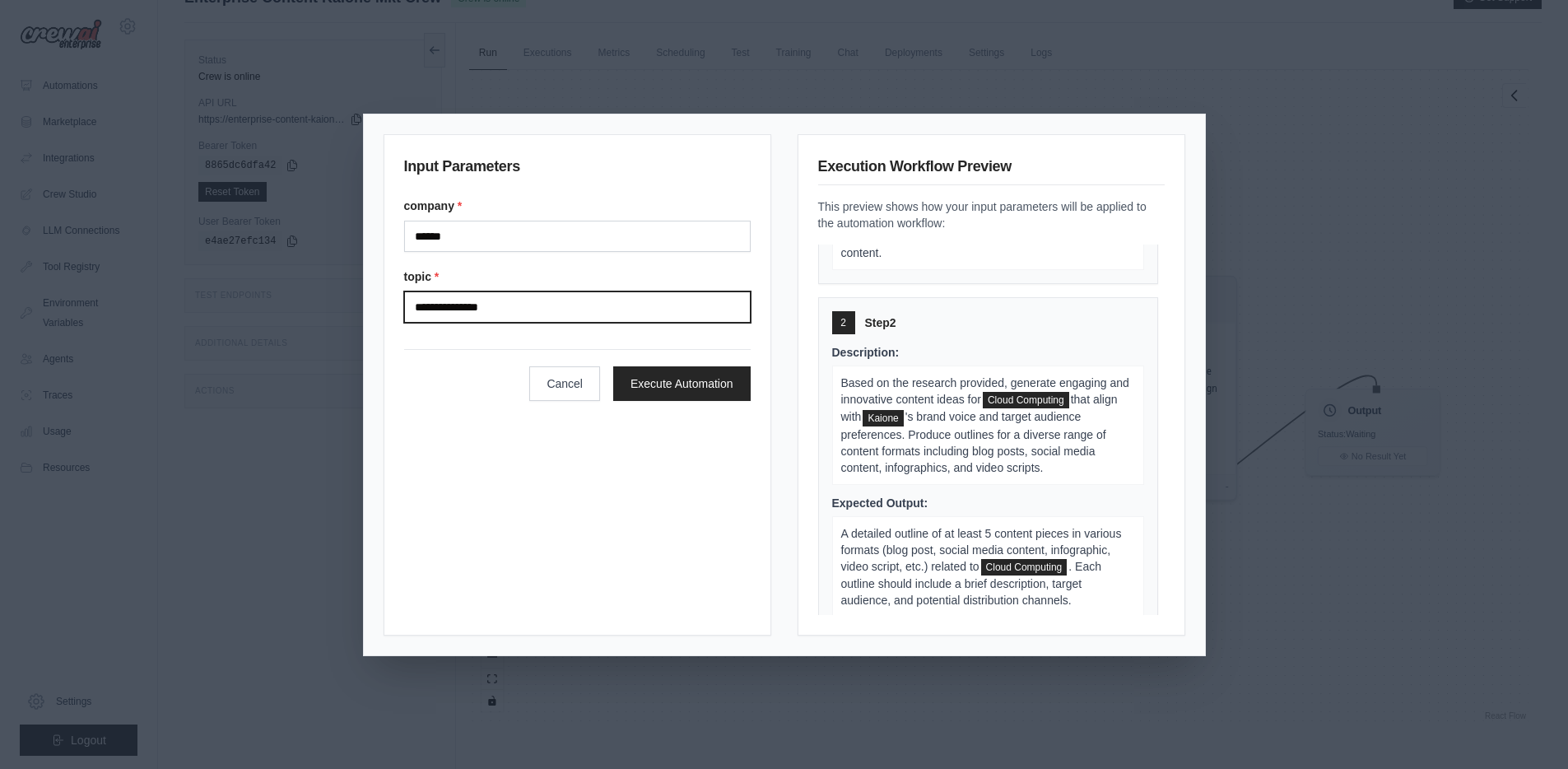 click on "**********" at bounding box center (577, 307) 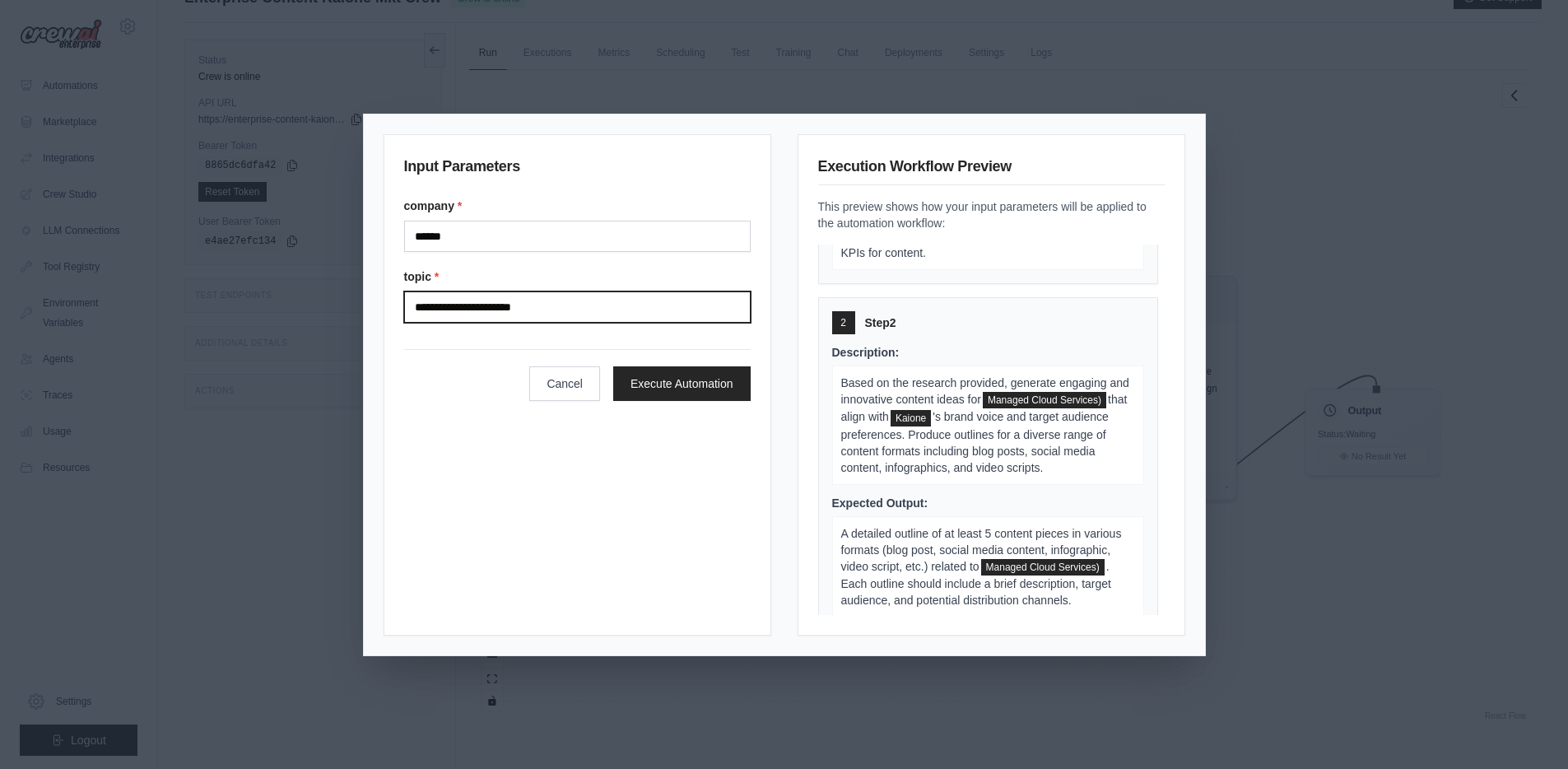 scroll, scrollTop: 310, scrollLeft: 0, axis: vertical 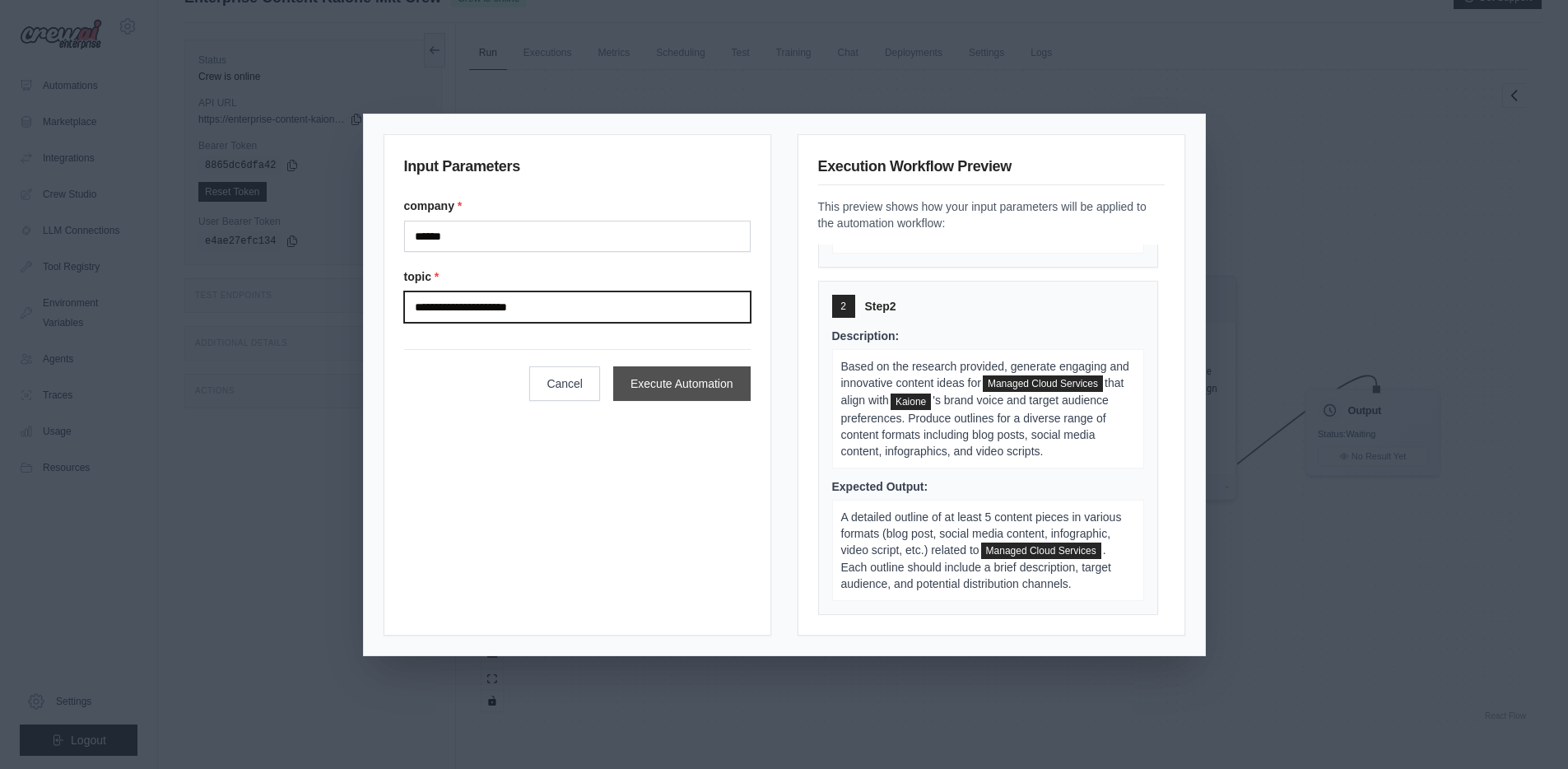 type on "**********" 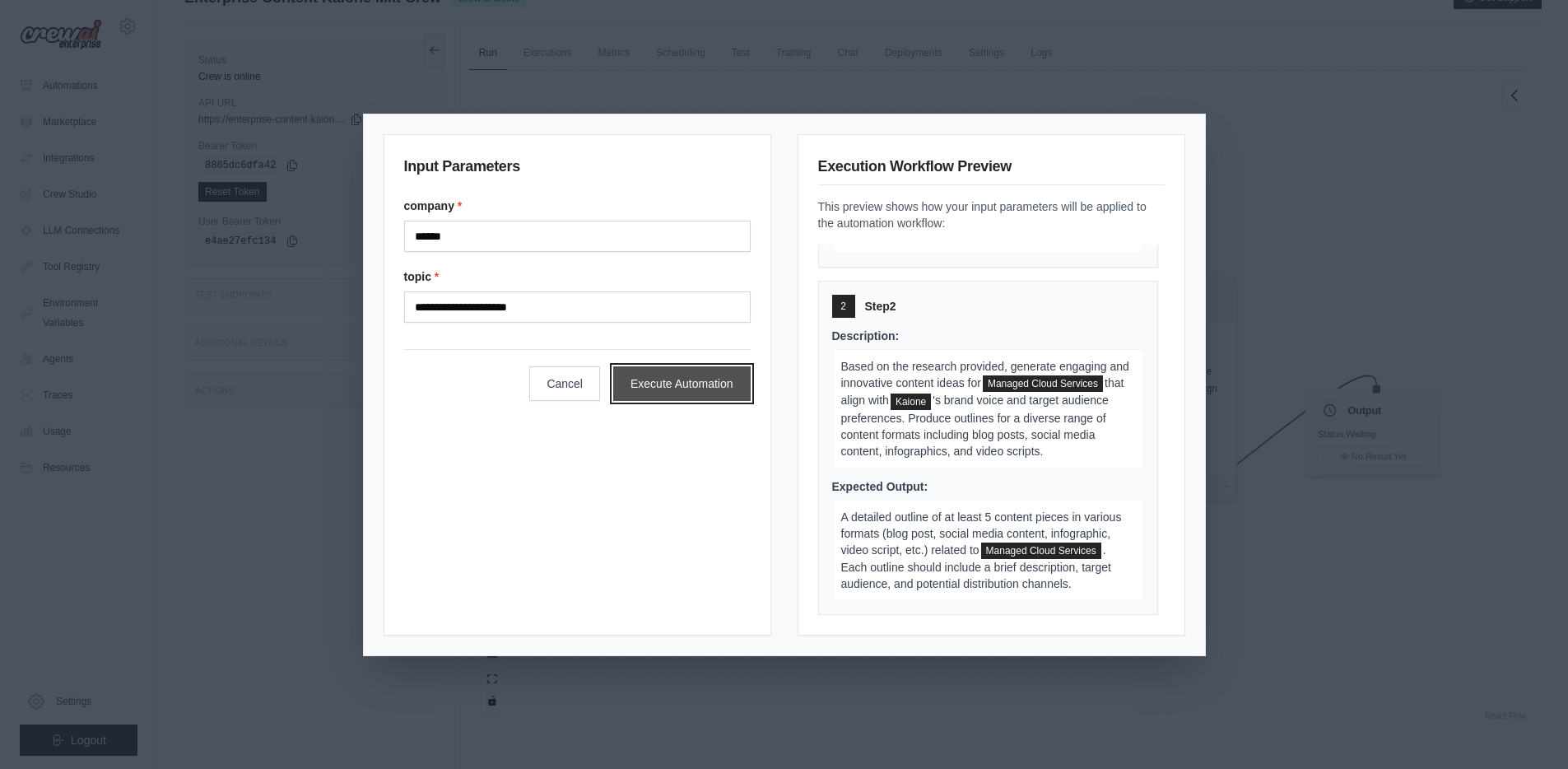 click on "Execute Automation" at bounding box center [682, 384] 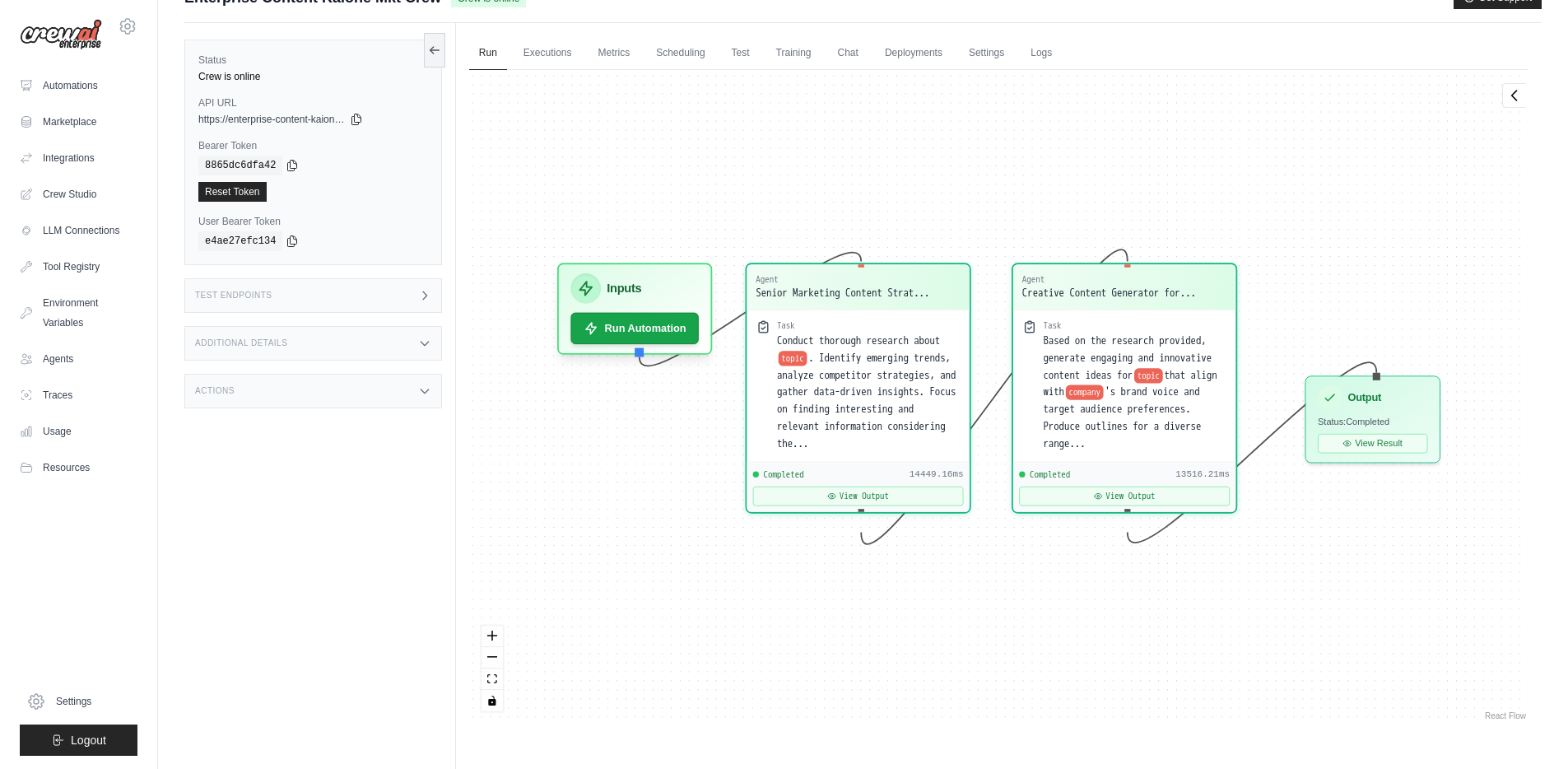 scroll, scrollTop: 10485, scrollLeft: 0, axis: vertical 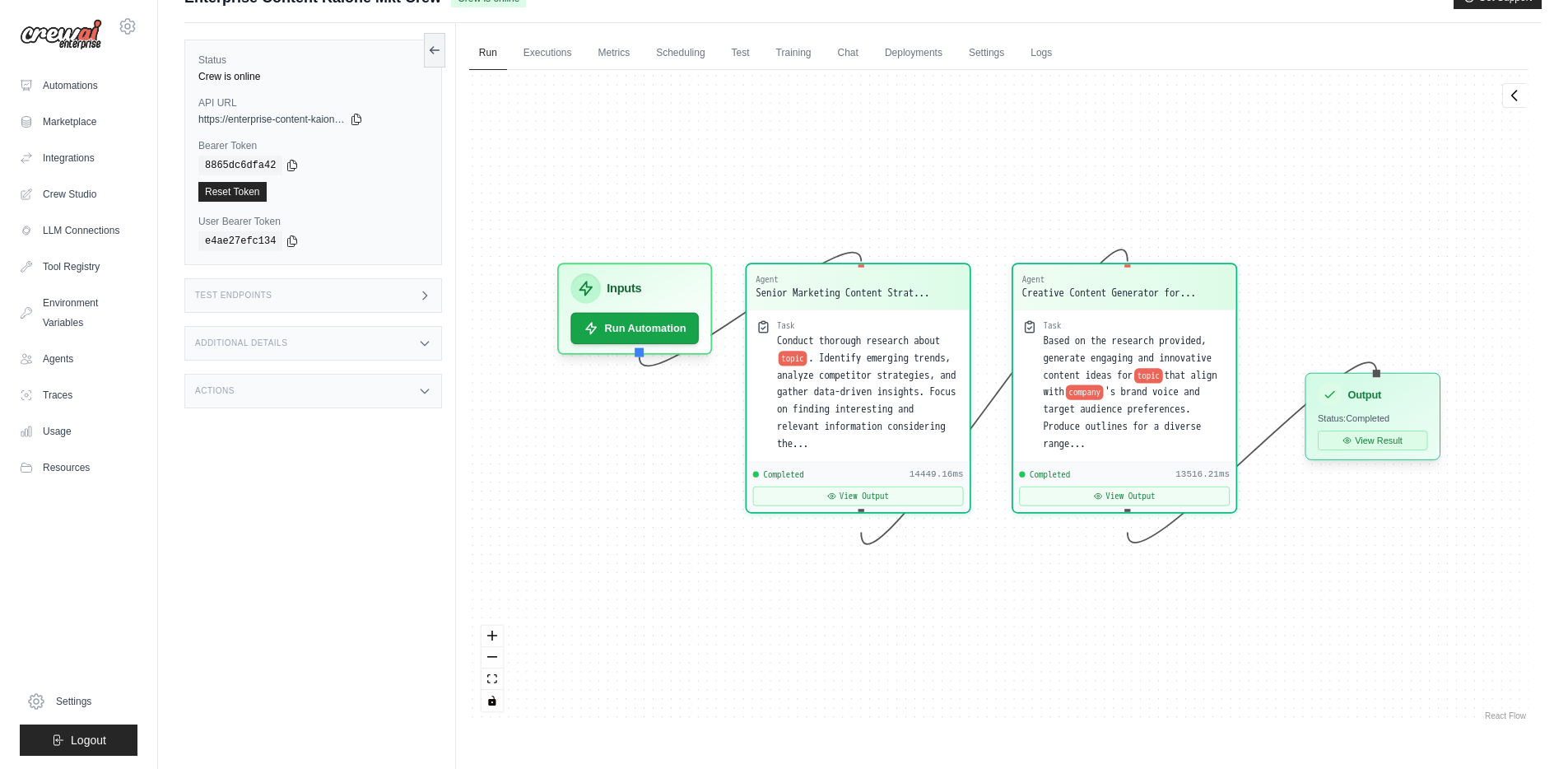 click on "View Result" at bounding box center [1372, 440] 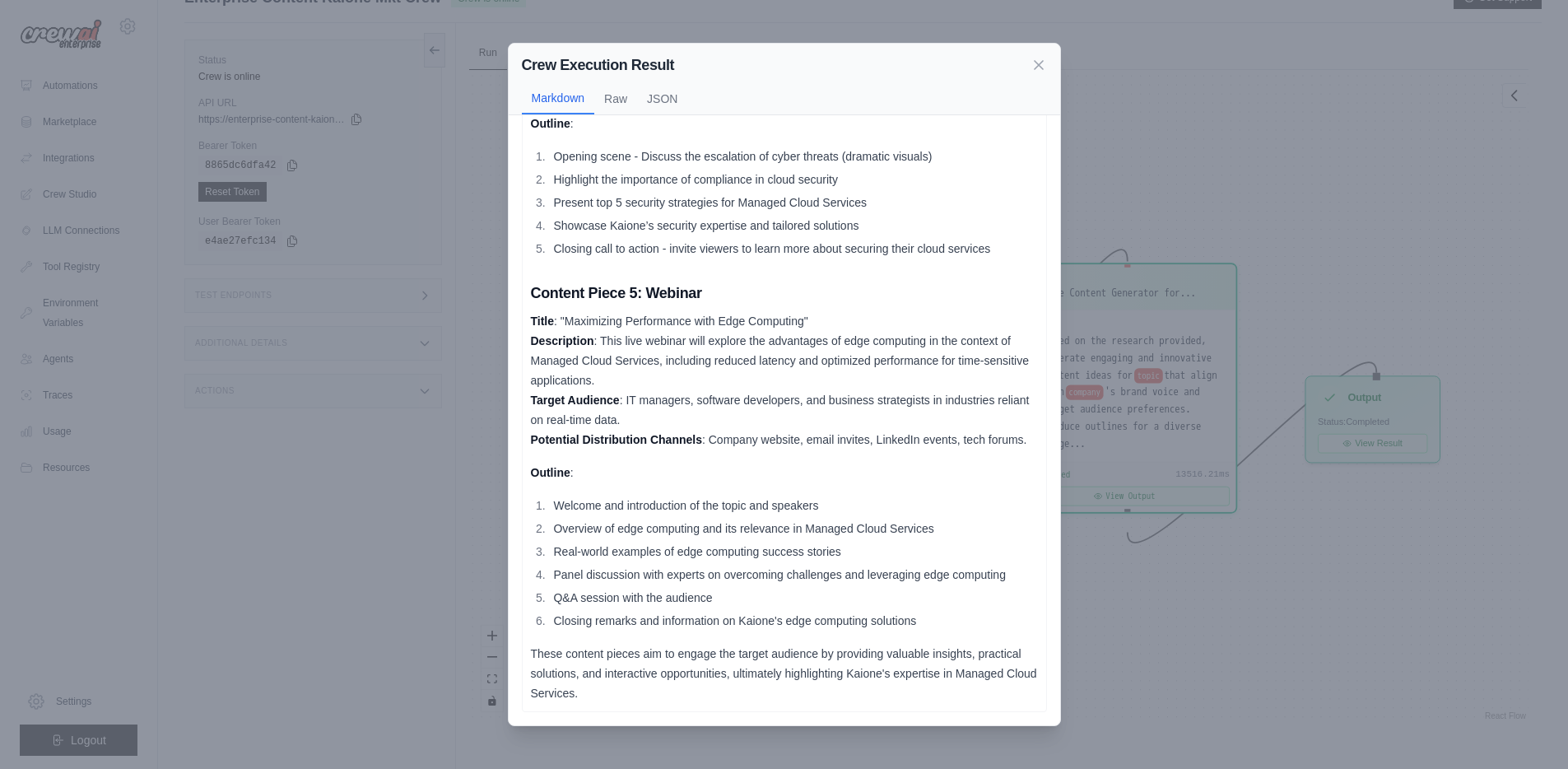 scroll, scrollTop: 0, scrollLeft: 0, axis: both 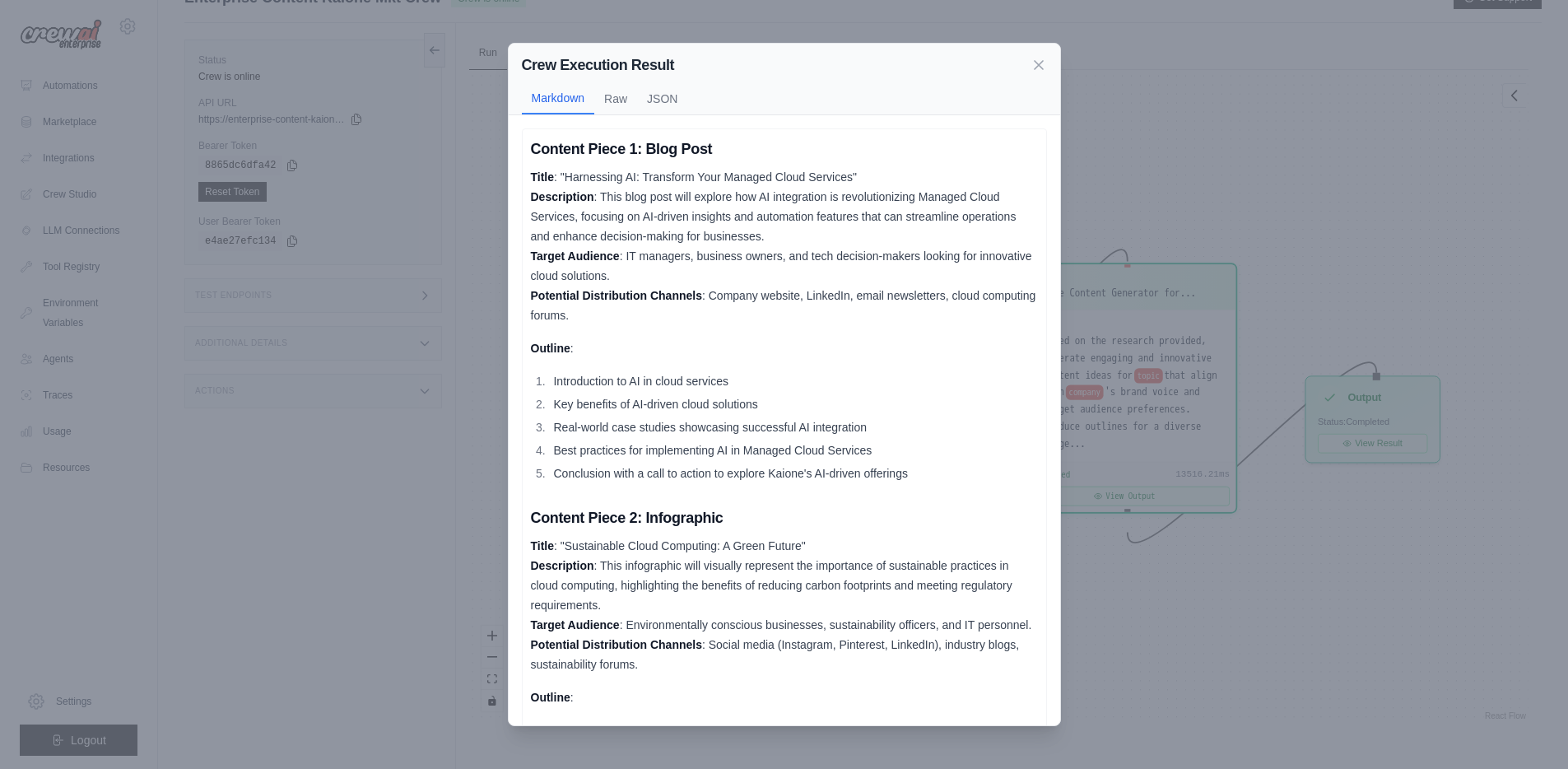 click on "Crew Execution Result Markdown Raw JSON Content Piece 1: Blog Post
Title : "Harnessing AI: Transform Your Managed Cloud Services"
Description : This blog post will explore how AI integration is revolutionizing Managed Cloud Services, focusing on AI-driven insights and automation features that can streamline operations and enhance decision-making for businesses.
Target Audience : IT managers, business owners, and tech decision-makers looking for innovative cloud solutions.
Potential Distribution Channels : Company website, LinkedIn, email newsletters, cloud computing forums.
Outline :
Introduction to AI in cloud services
Key benefits of AI-driven cloud solutions
Real-world case studies showcasing successful AI integration
Best practices for implementing AI in Managed Cloud Services
Conclusion with a call to action to explore Kaione's AI-driven offerings
Content Piece 2: Infographic
Title : "Sustainable Cloud Computing: A Green Future"
Description
Target Audience
Outline :" at bounding box center [784, 384] 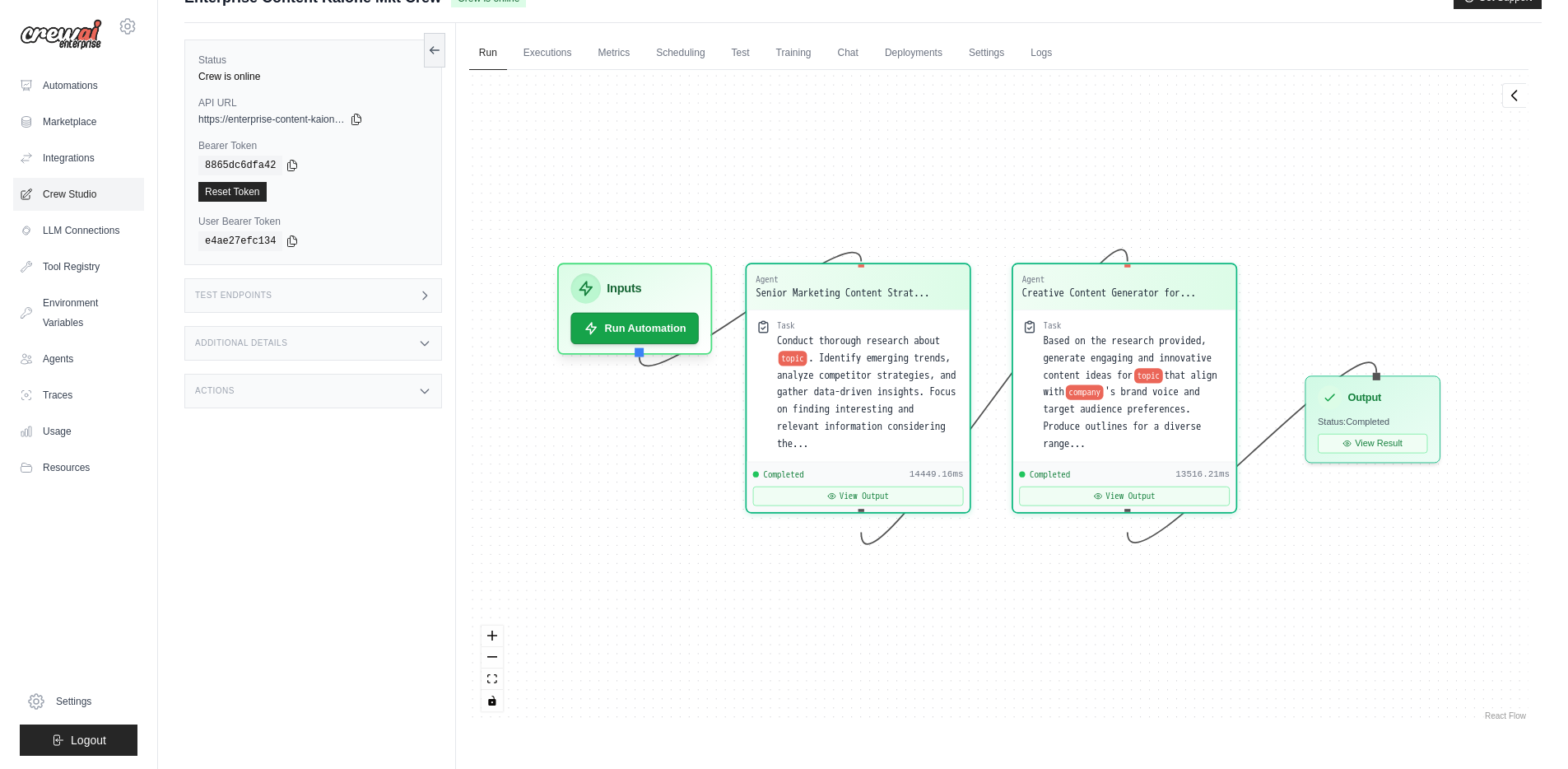 click on "Crew Studio" at bounding box center (78, 194) 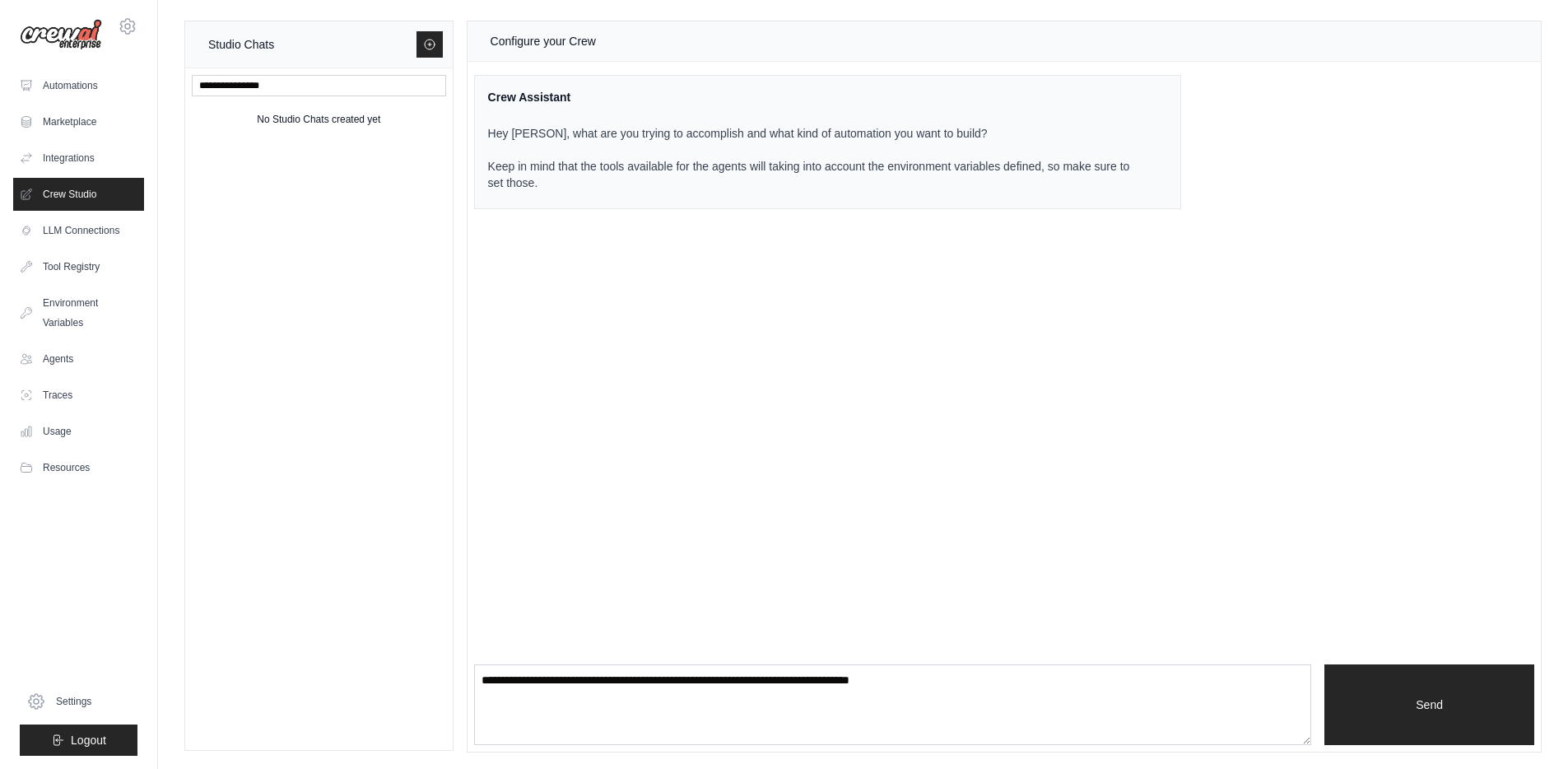 scroll, scrollTop: 0, scrollLeft: 0, axis: both 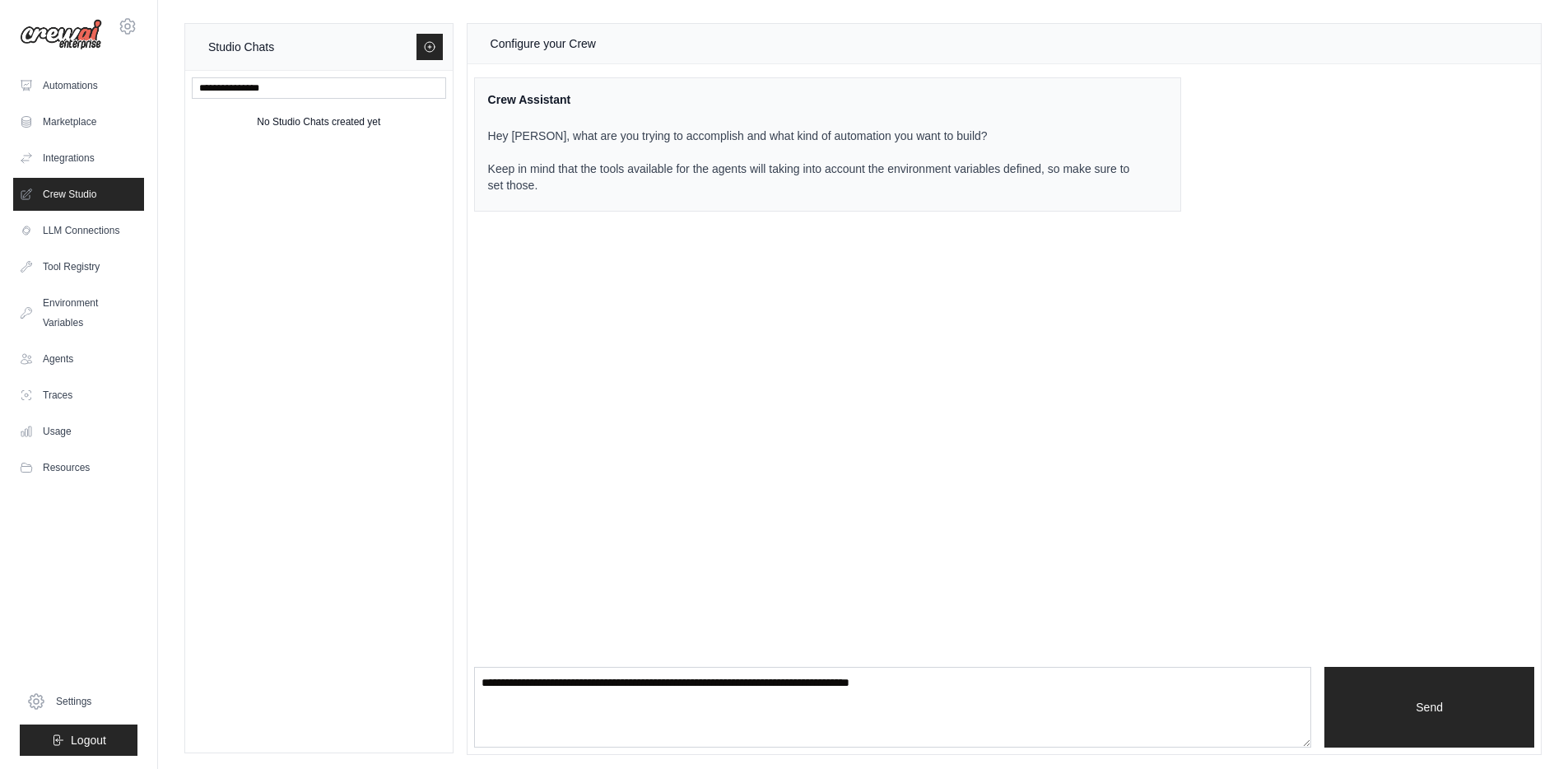 click on "Studio Chats" at bounding box center [319, 47] 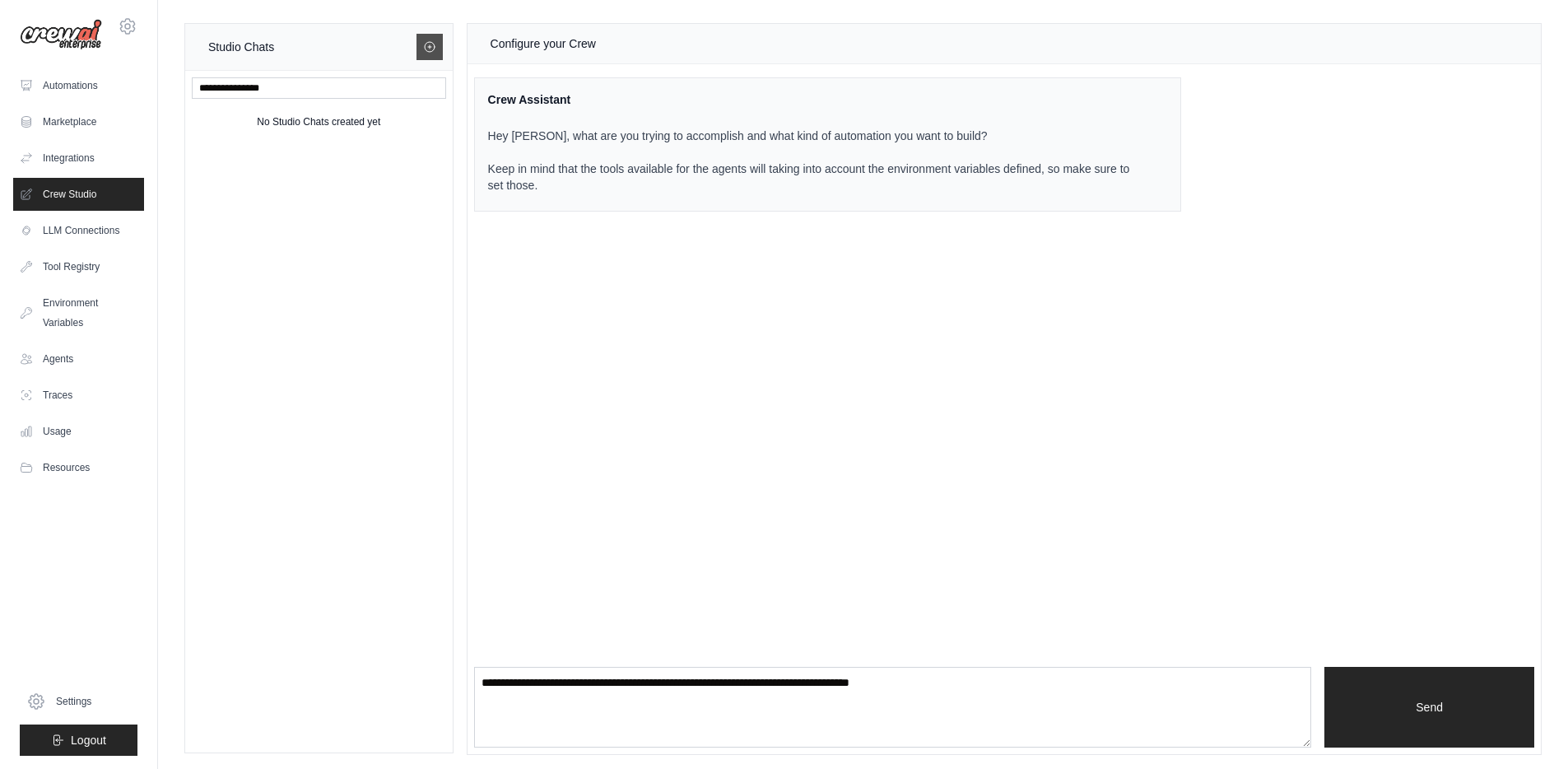 click 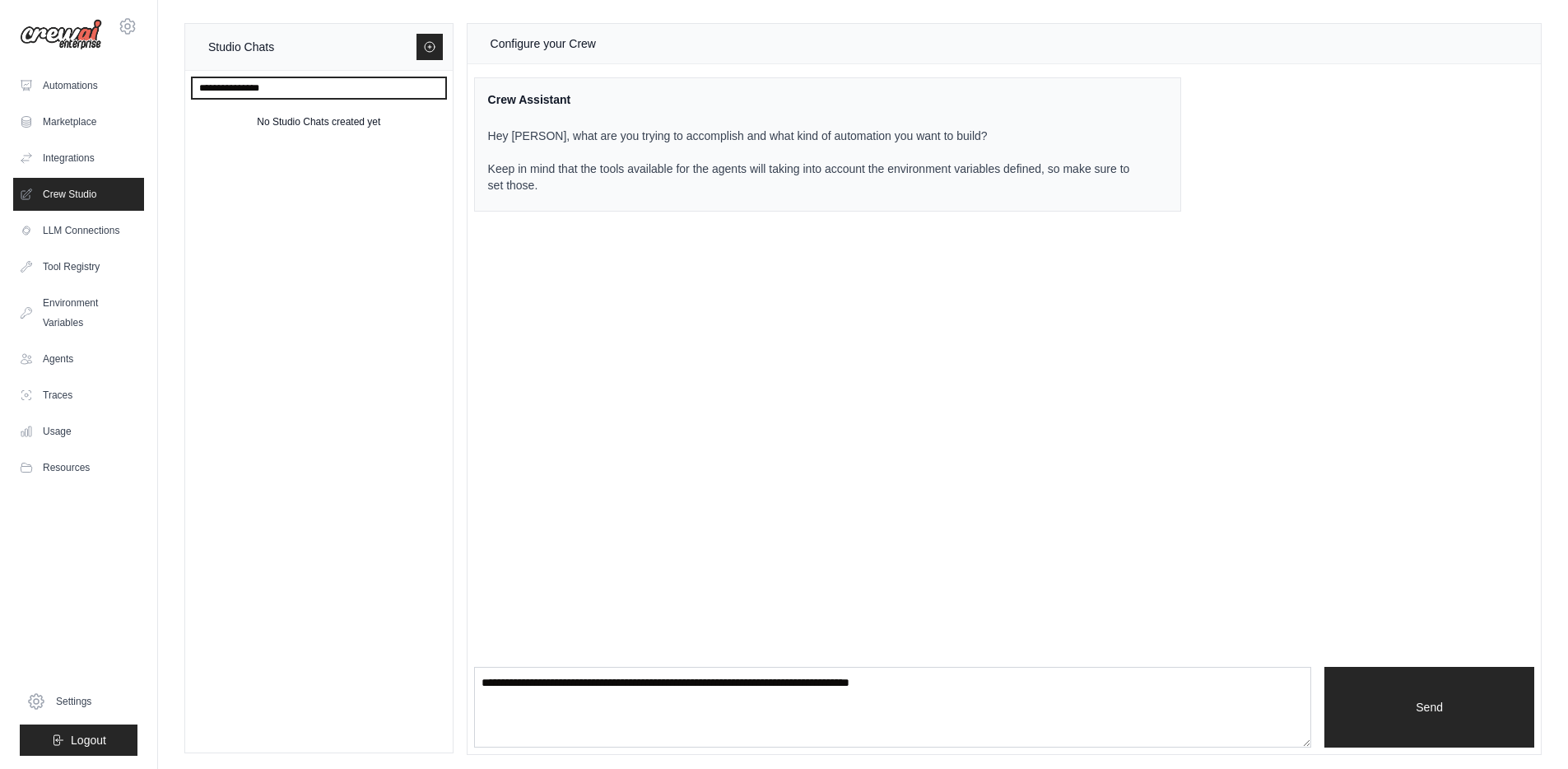 click at bounding box center (319, 88) 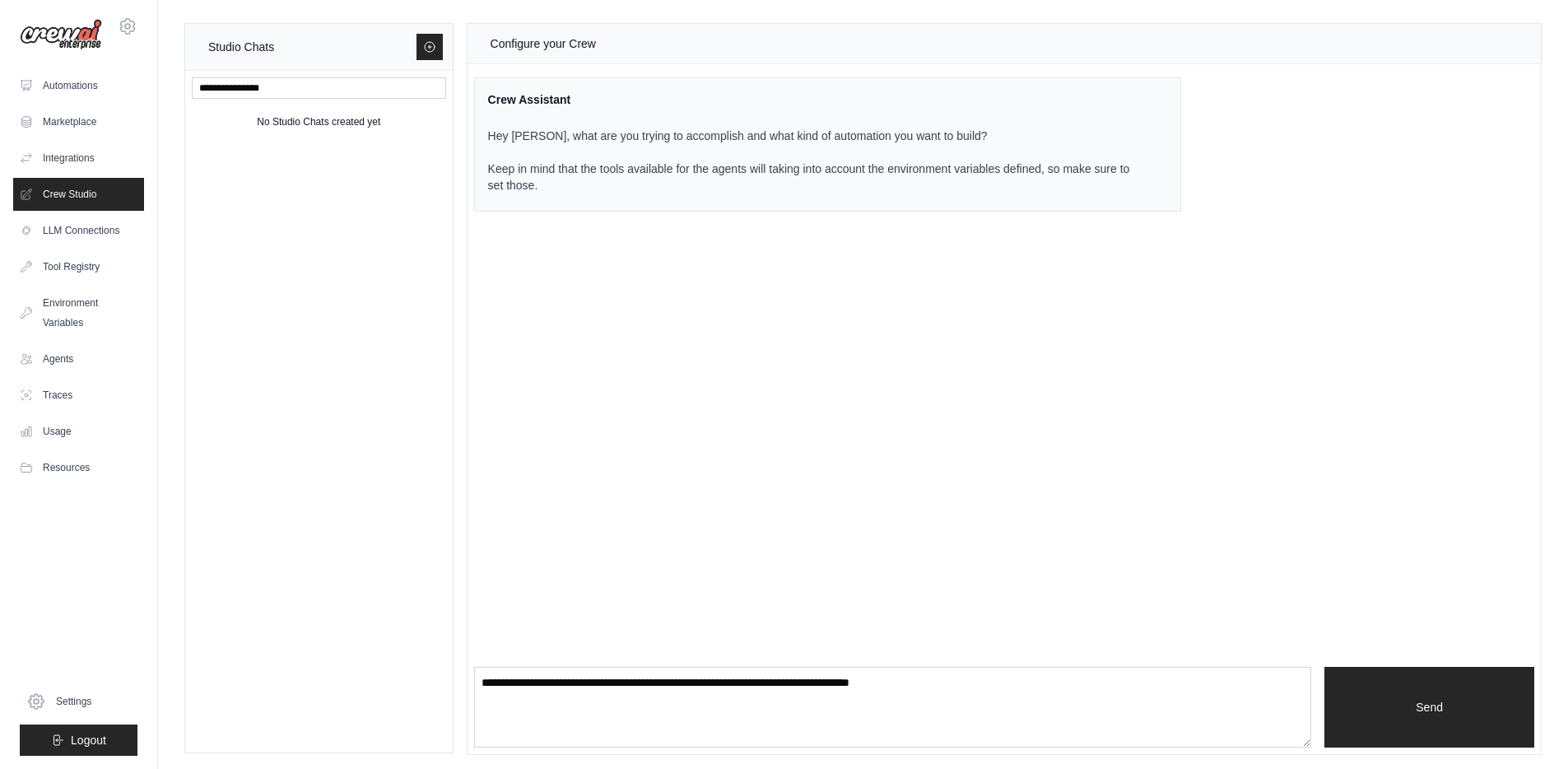 click on "No Studio Chats created yet" at bounding box center (319, 122) 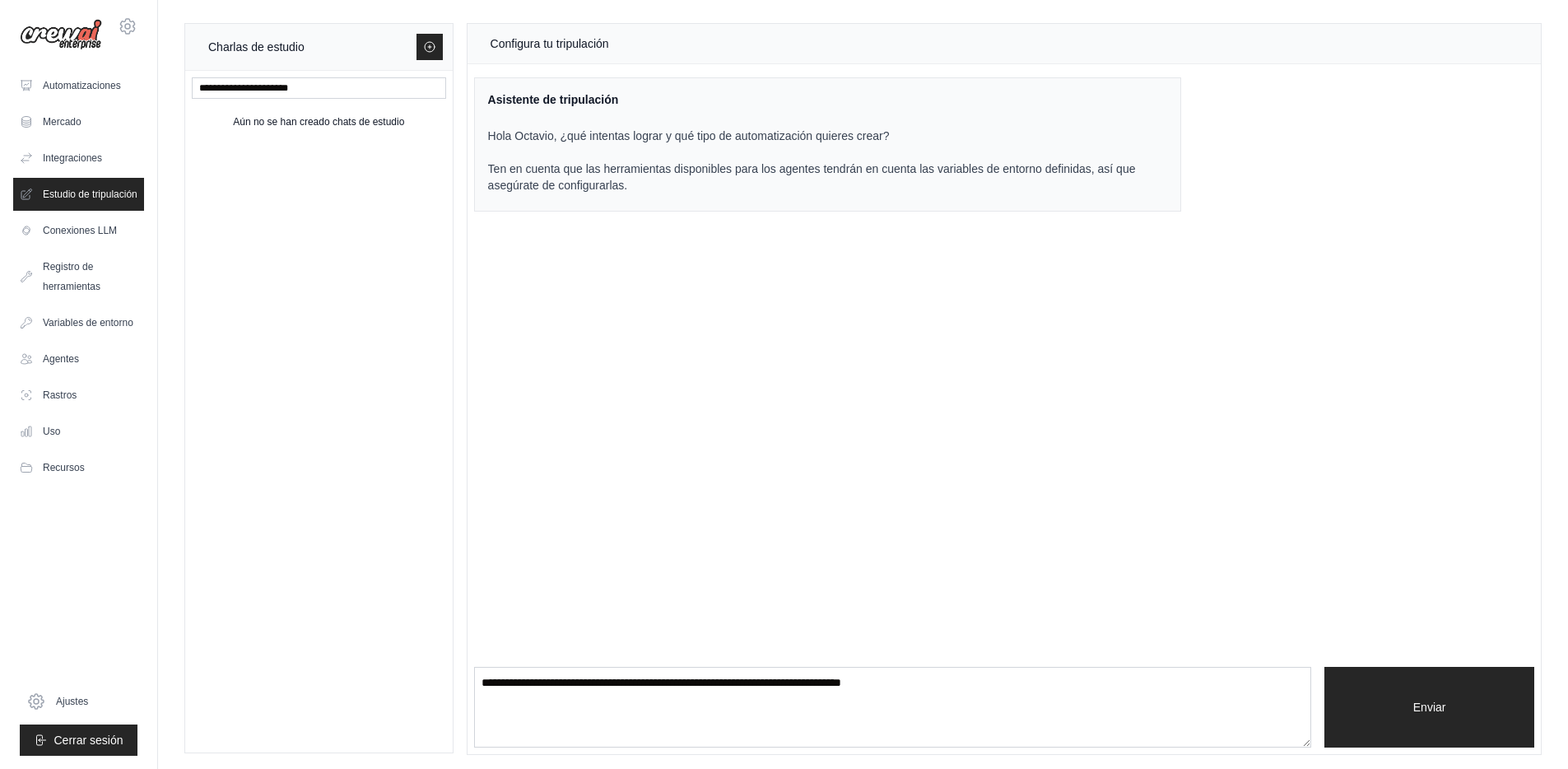 click on "Hola Octavio, ¿qué intentas lograr y qué tipo de automatización quieres crear? Ten en cuenta que las herramientas disponibles para los agentes tendrán en cuenta las variables de entorno definidas, así que asegúrate de configurarlas." at bounding box center [817, 161] 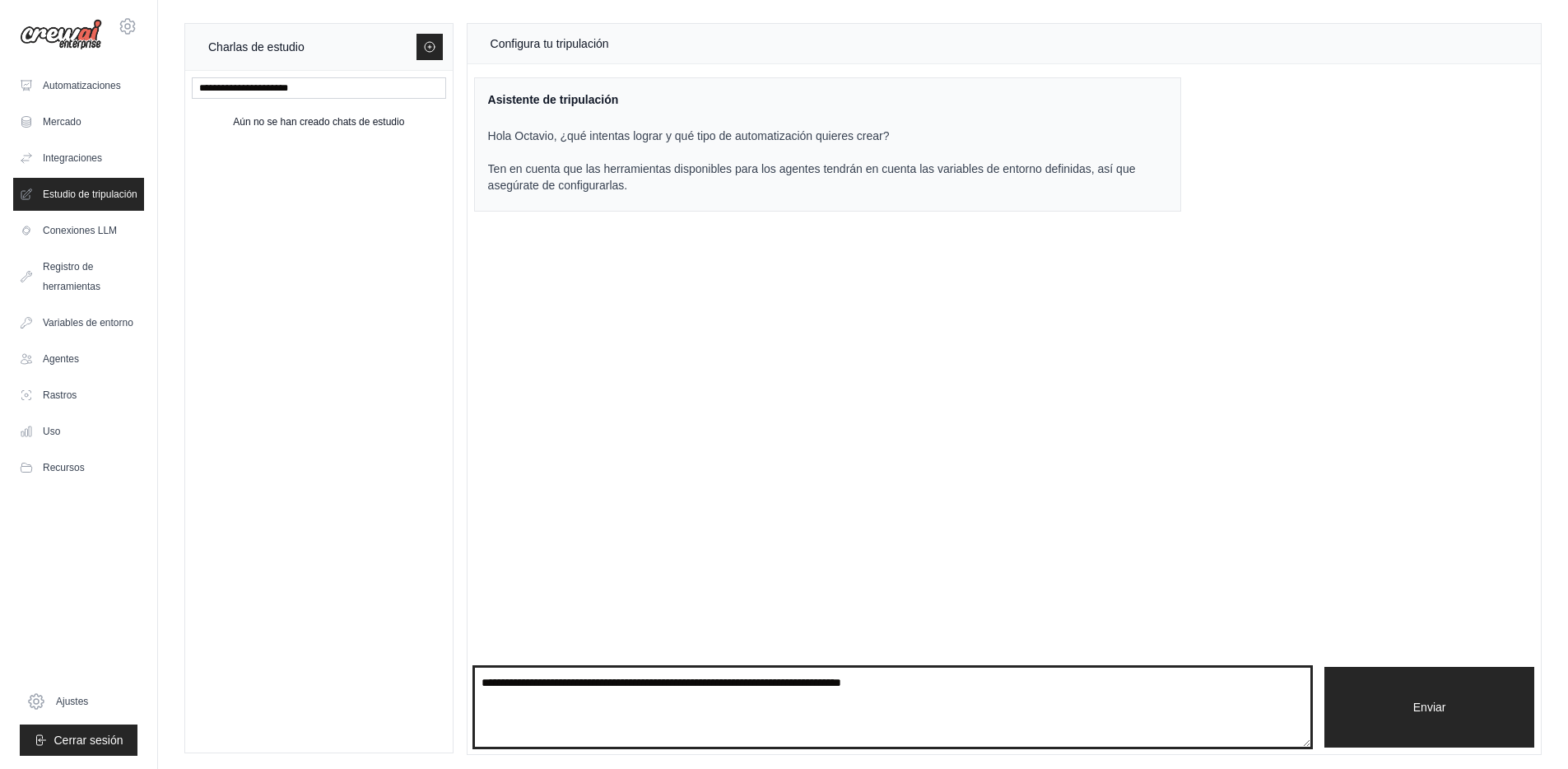 click at bounding box center (893, 707) 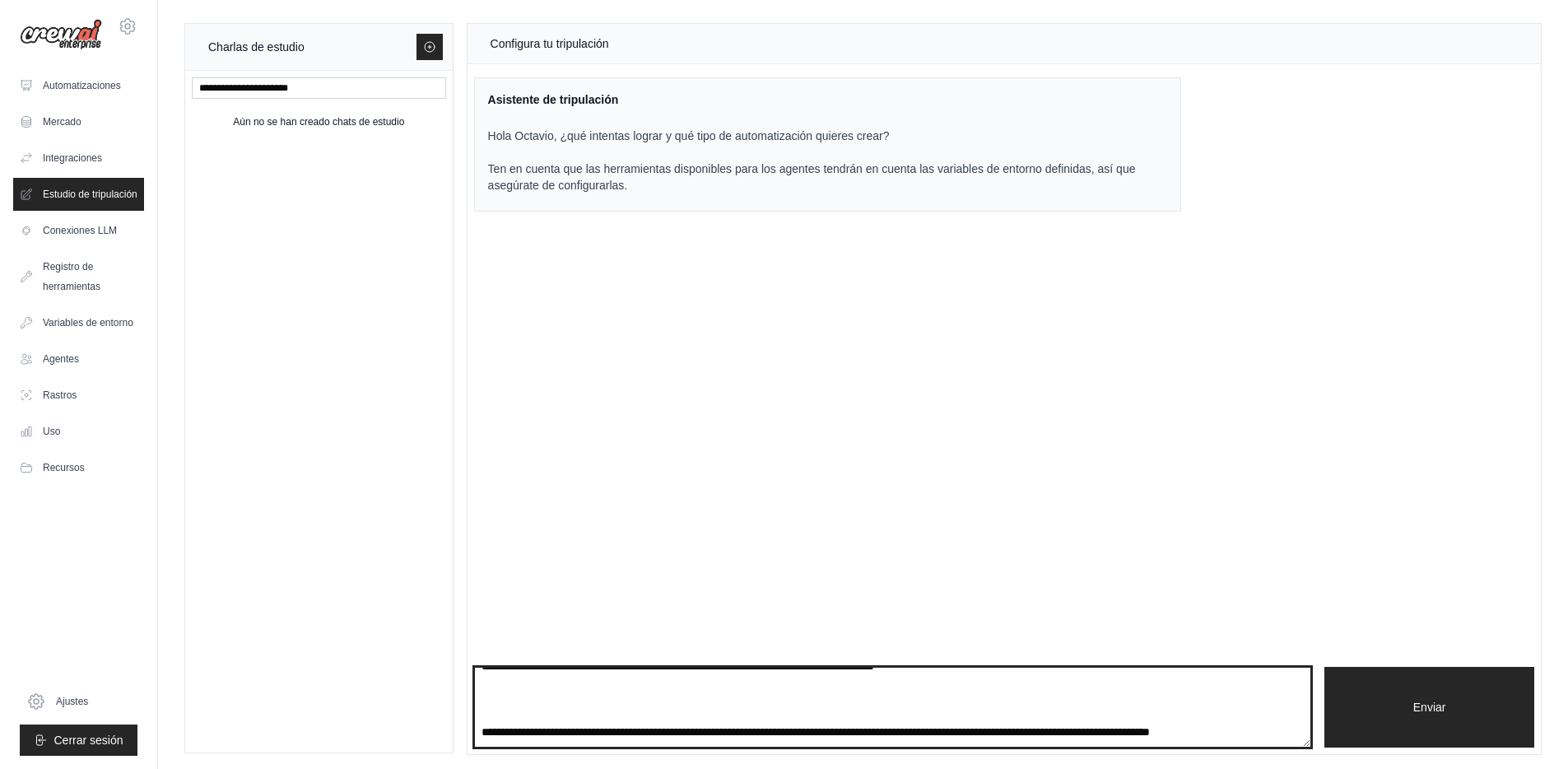 scroll, scrollTop: 0, scrollLeft: 0, axis: both 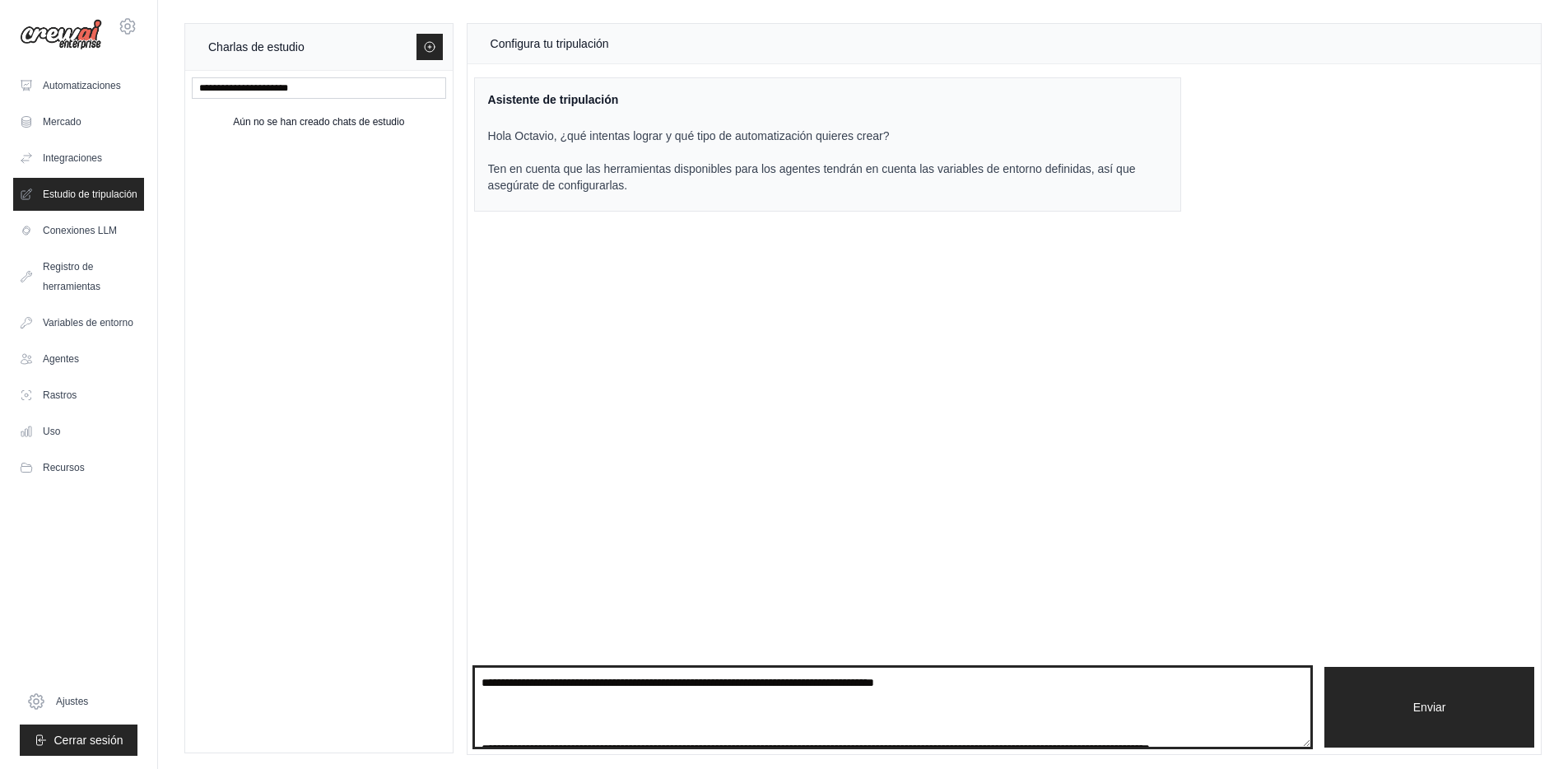 click on "**********" at bounding box center [893, 707] 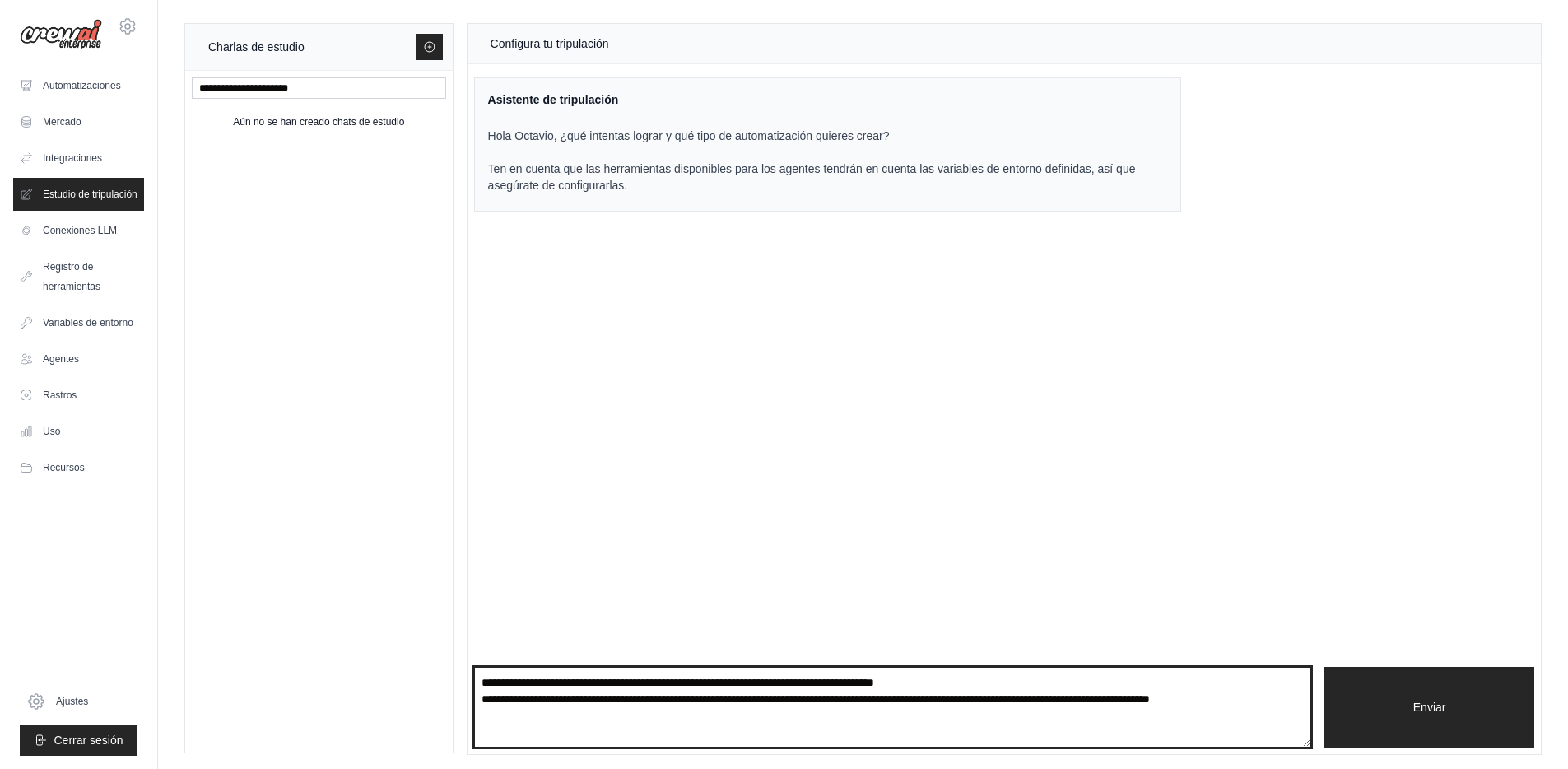 click on "**********" at bounding box center (893, 707) 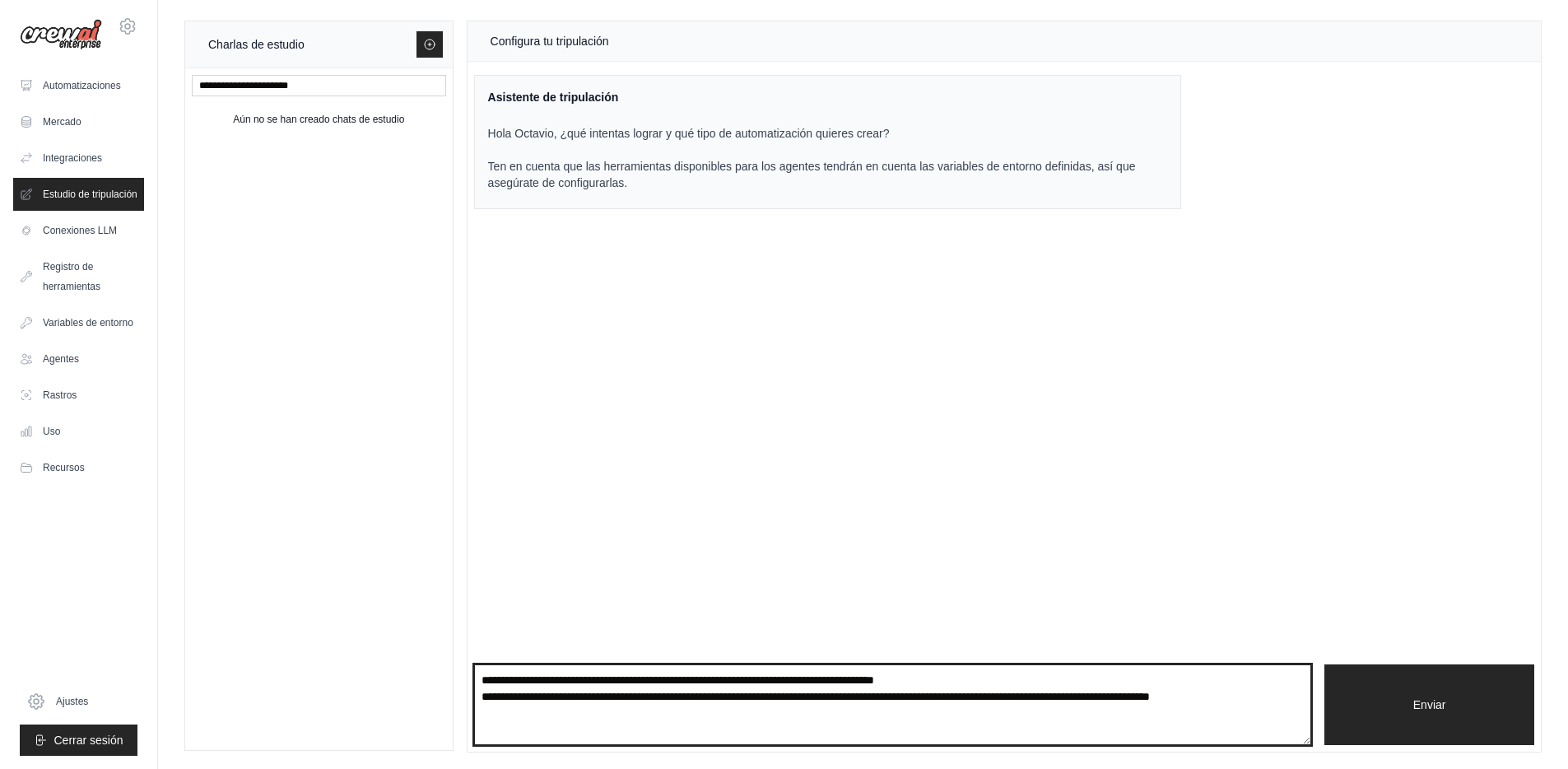 click on "**********" at bounding box center [893, 705] 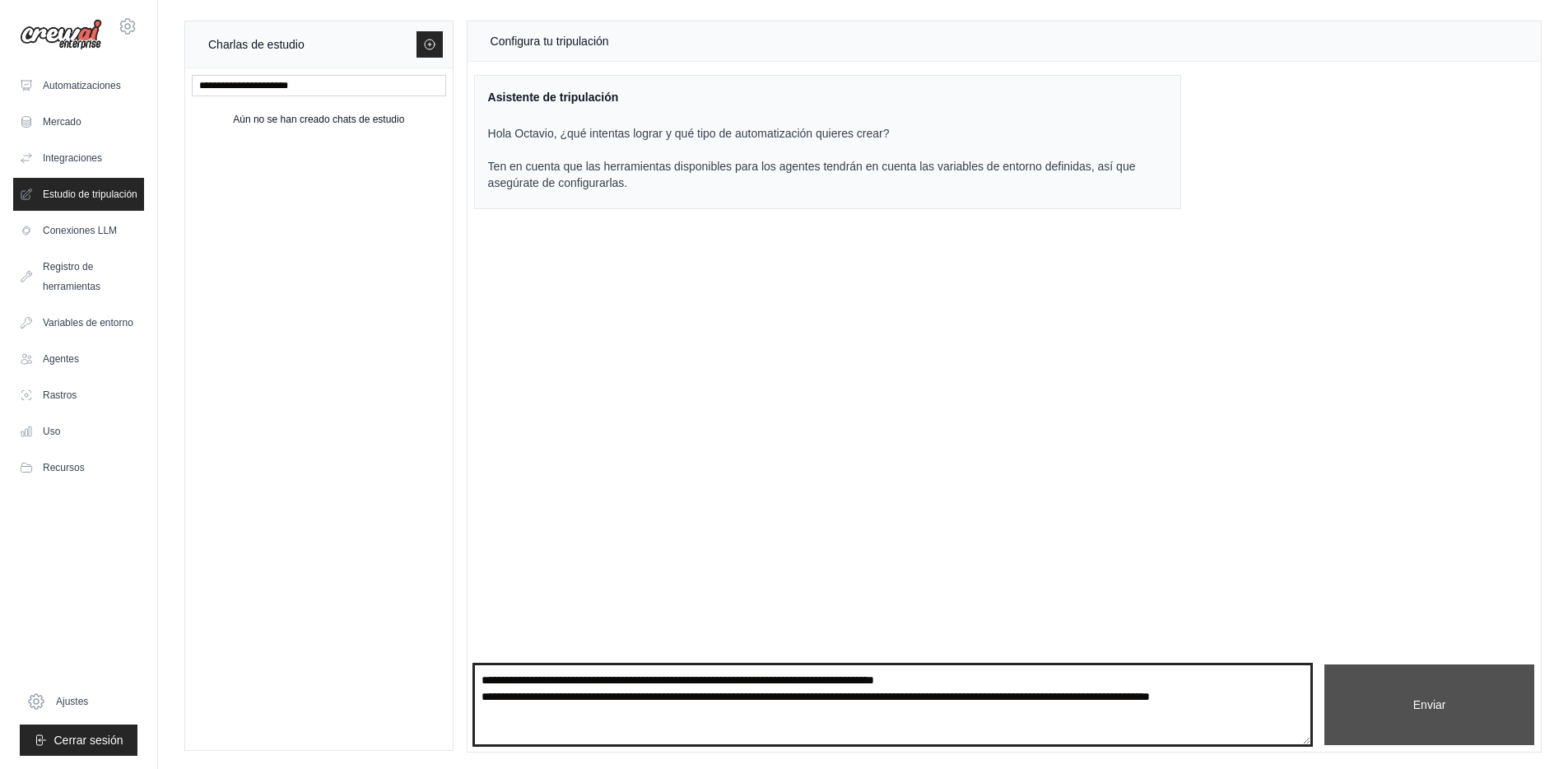 type on "**********" 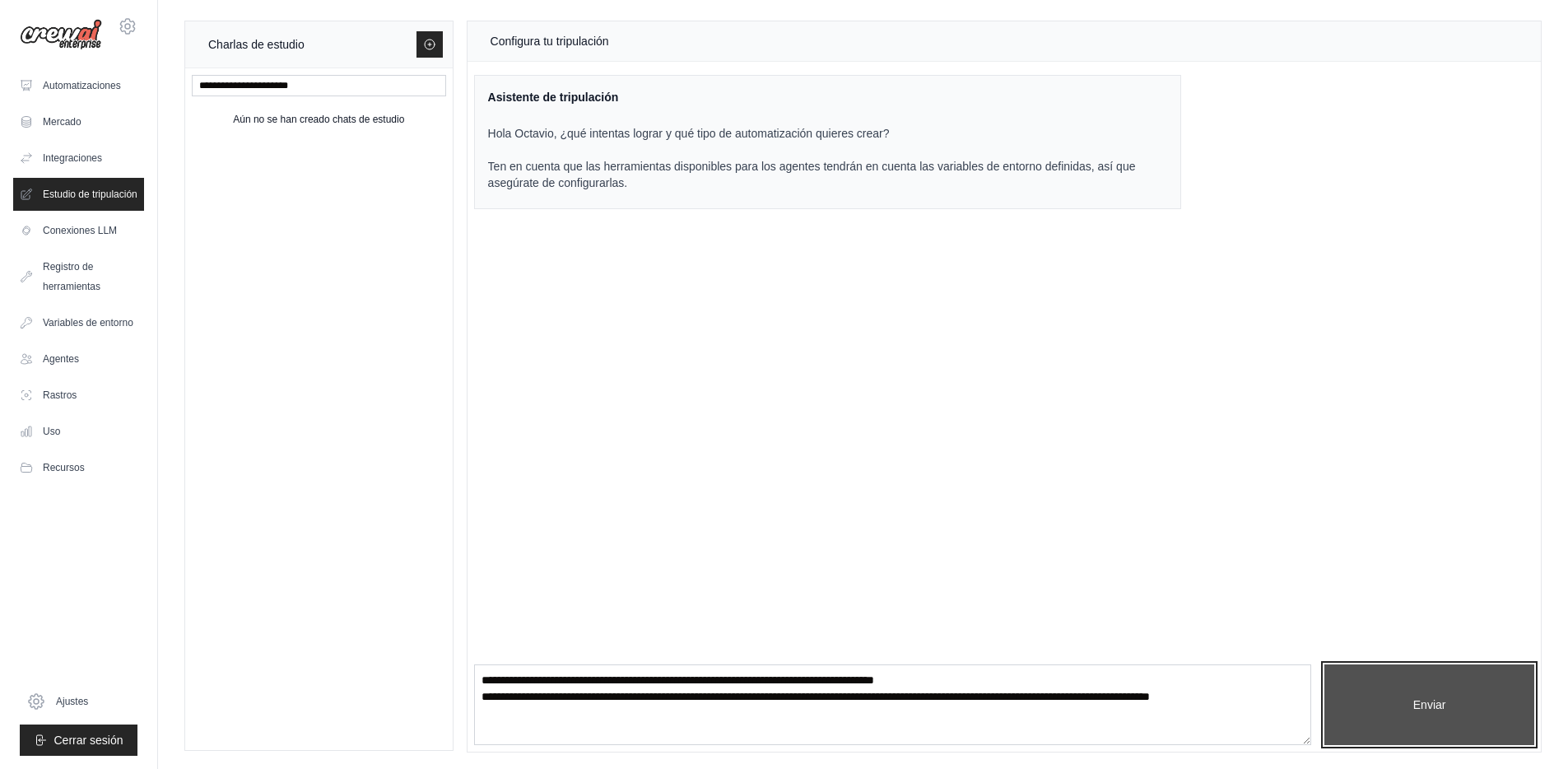 click on "Enviar" at bounding box center (1429, 705) 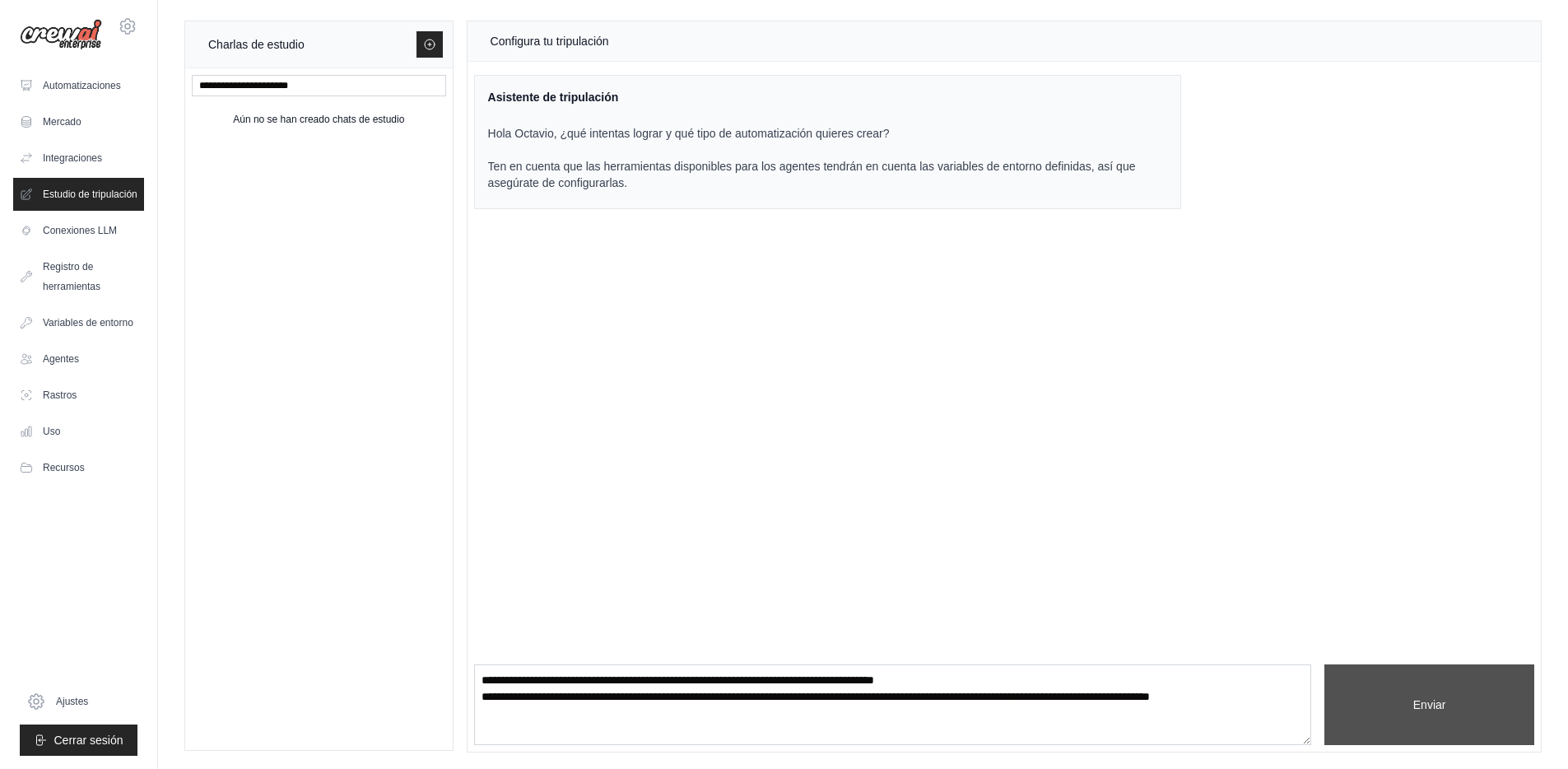 type 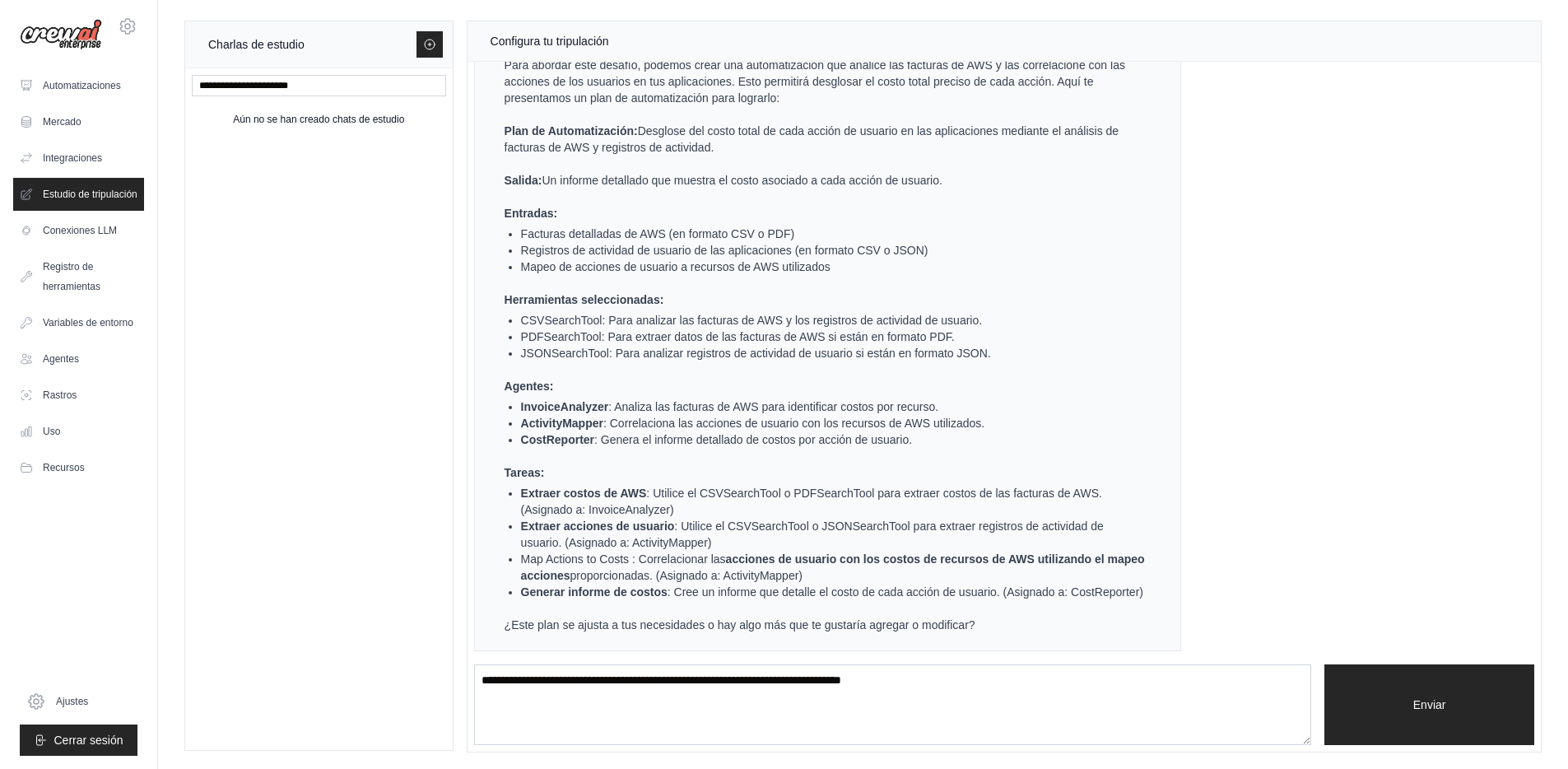 scroll, scrollTop: 329, scrollLeft: 0, axis: vertical 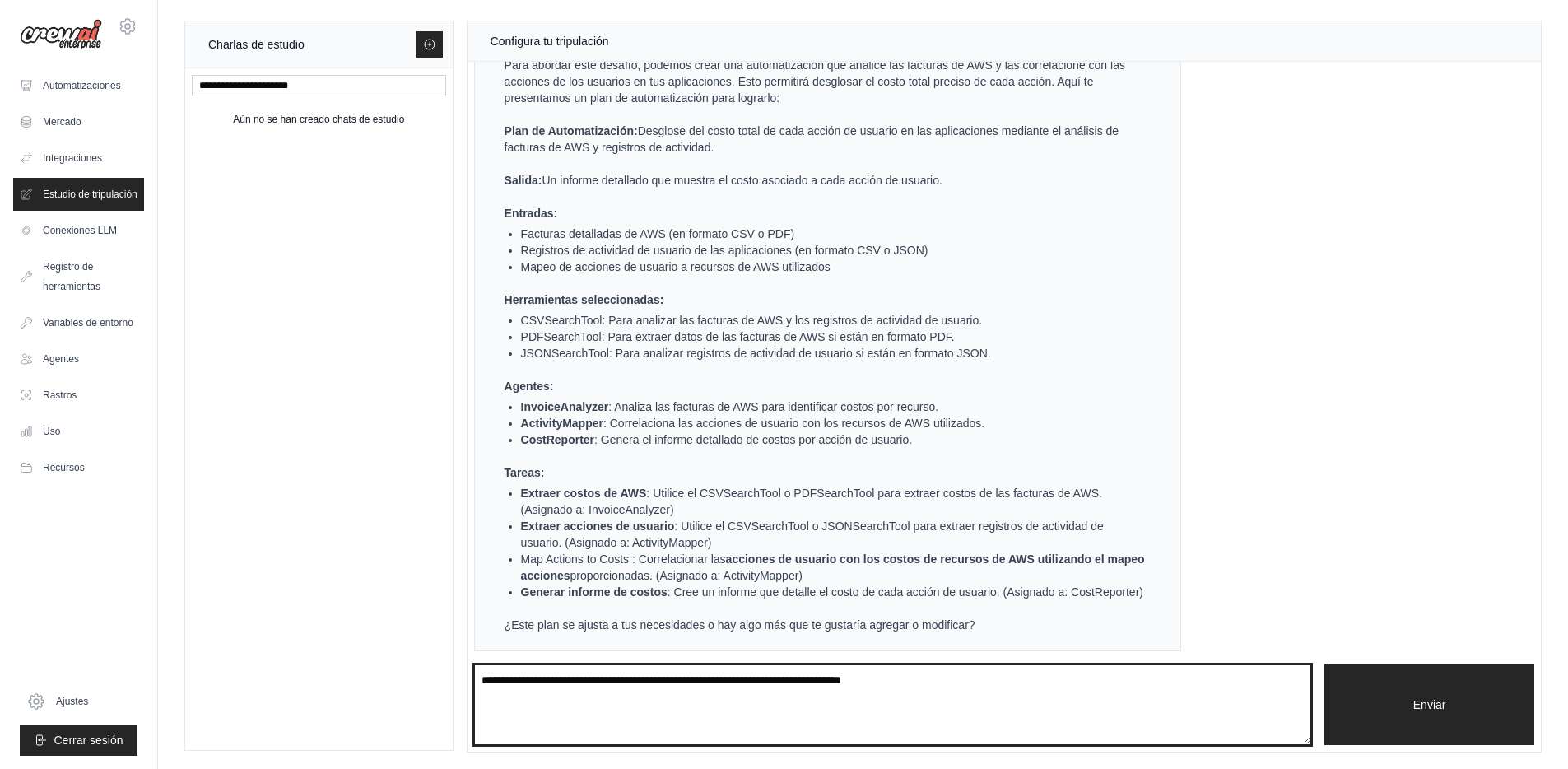 click at bounding box center (893, 705) 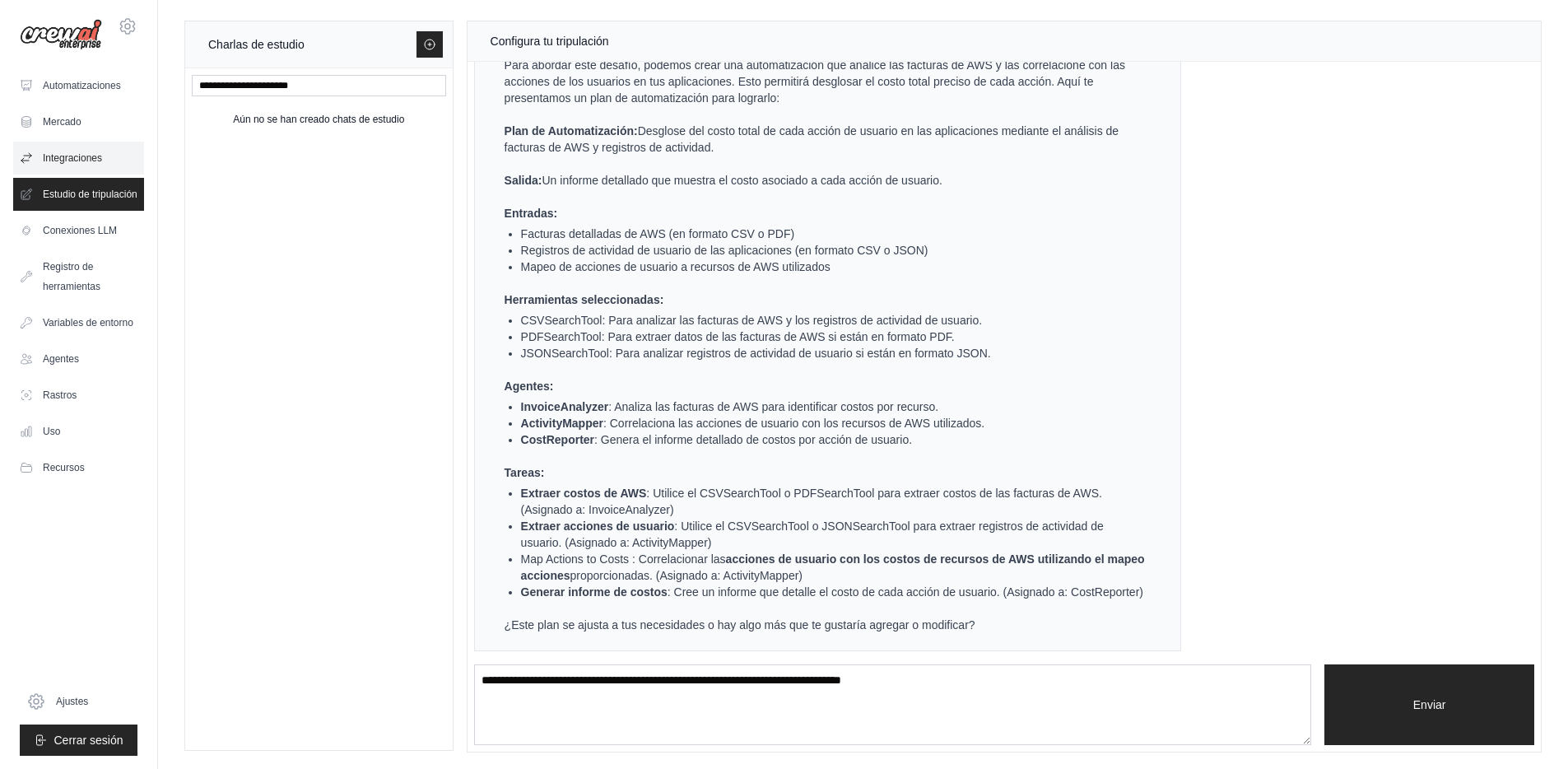 click on "Integraciones" at bounding box center [72, 158] 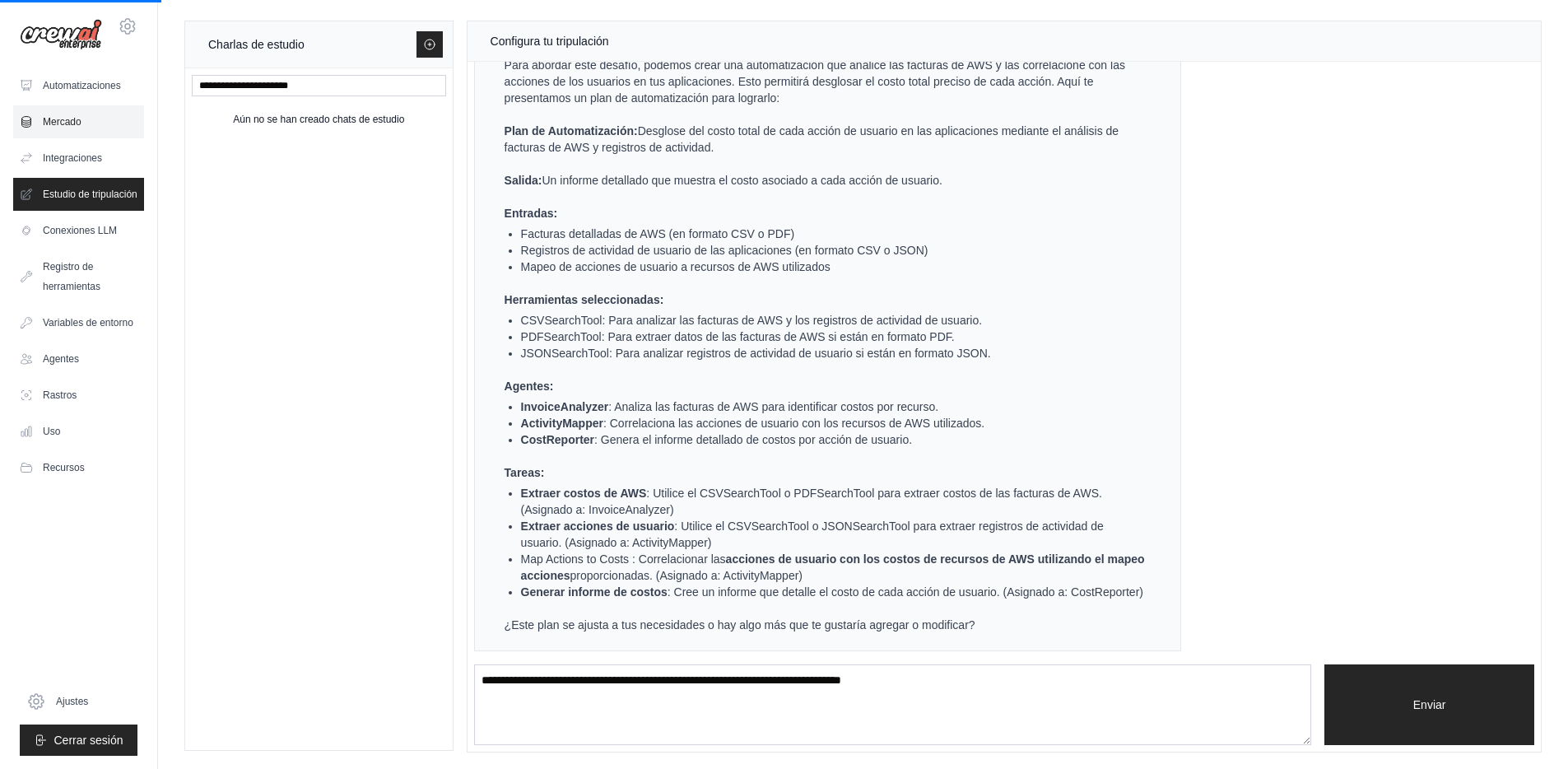 scroll, scrollTop: 0, scrollLeft: 0, axis: both 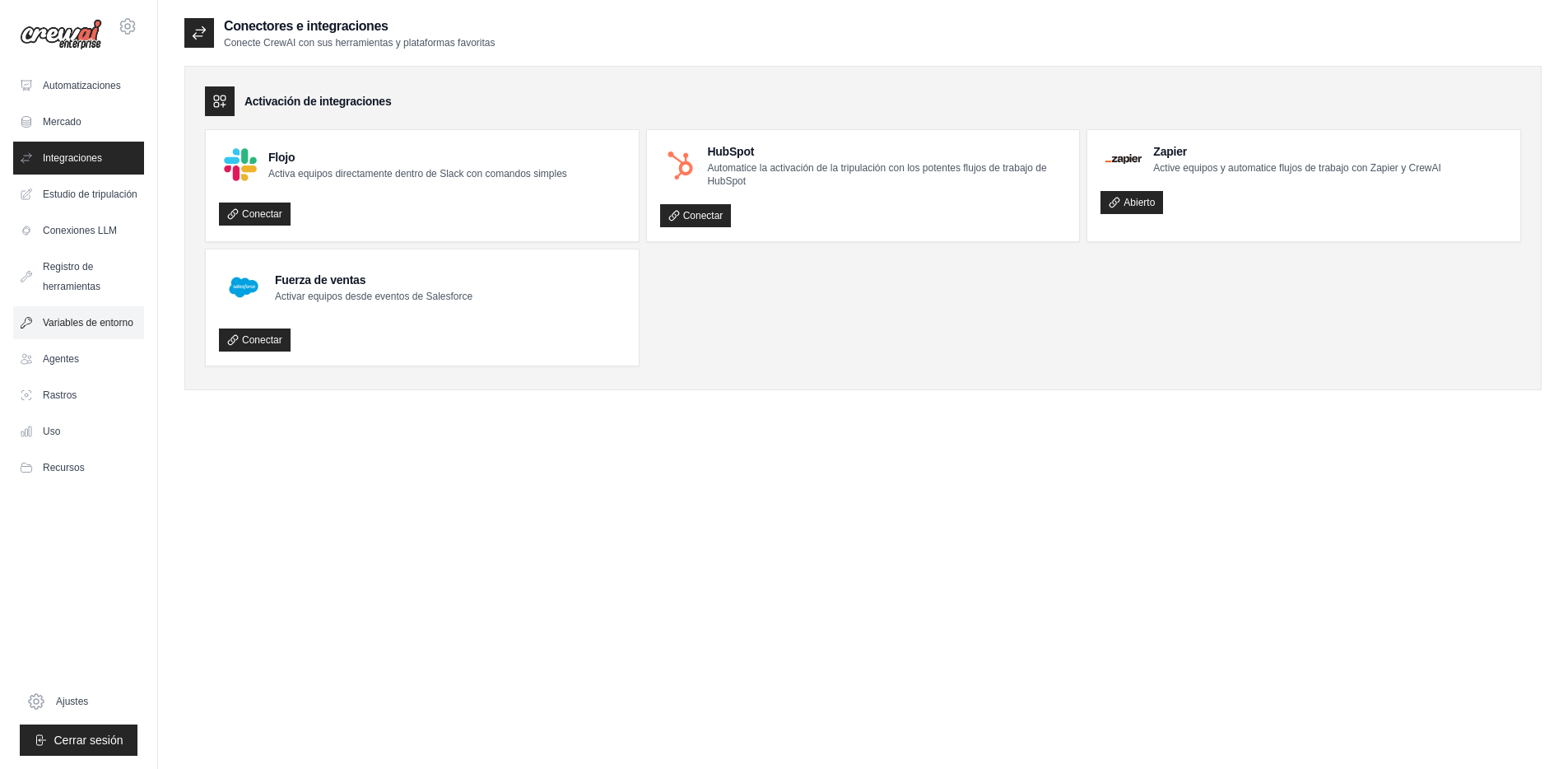 click on "Variables de entorno" at bounding box center (88, 323) 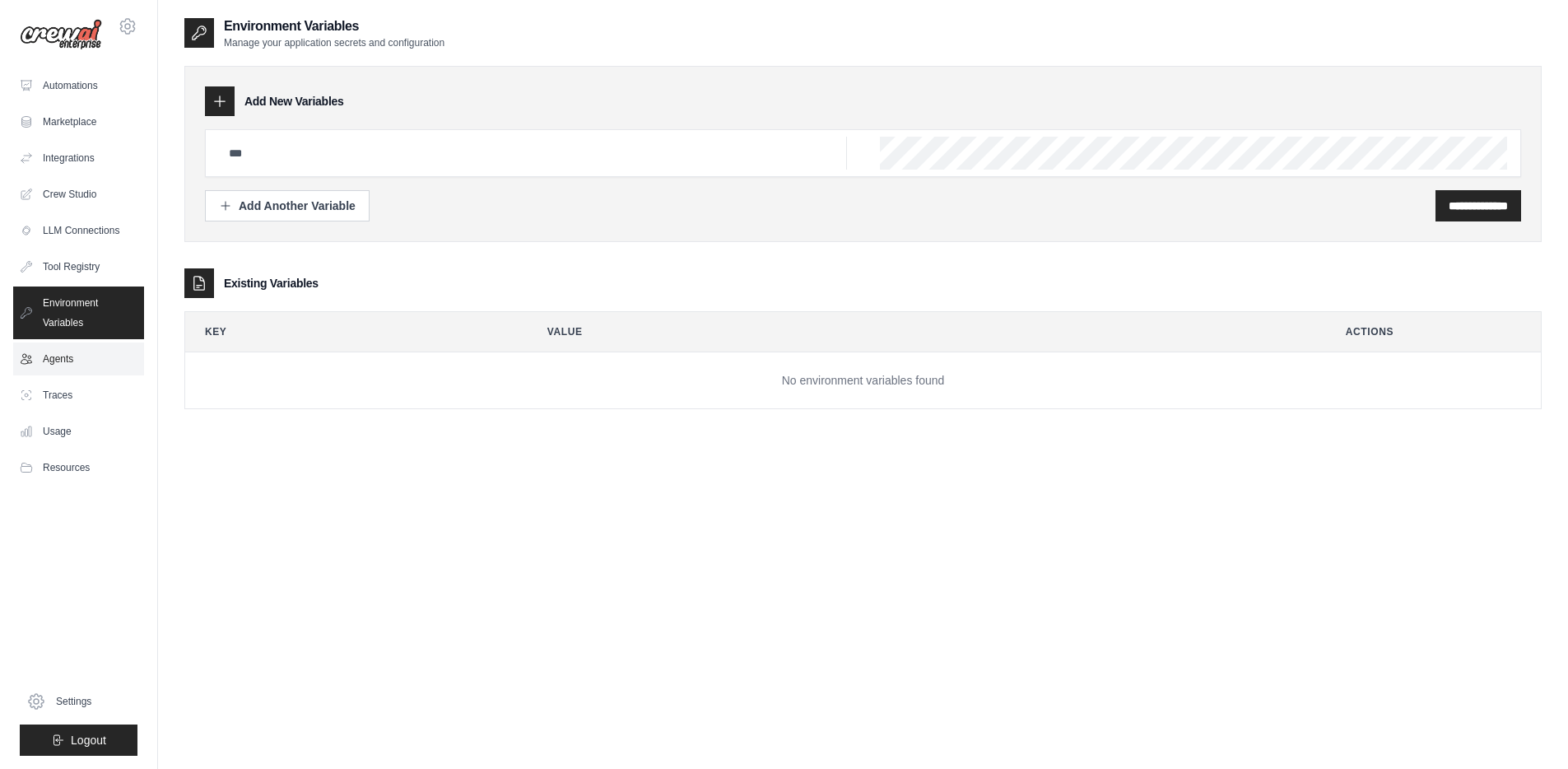 click on "Agents" at bounding box center [78, 359] 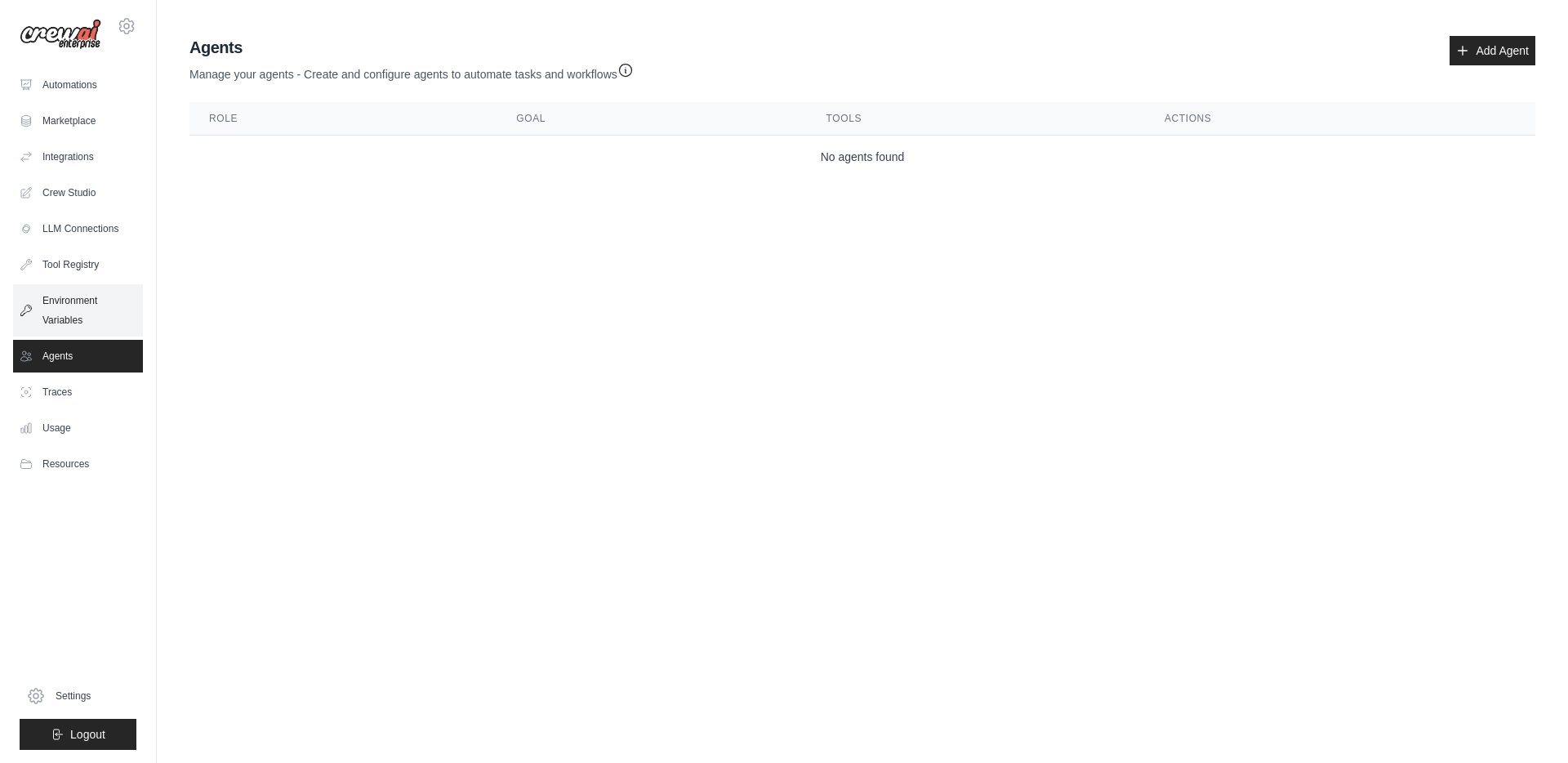 click on "Environment Variables" at bounding box center [78, 310] 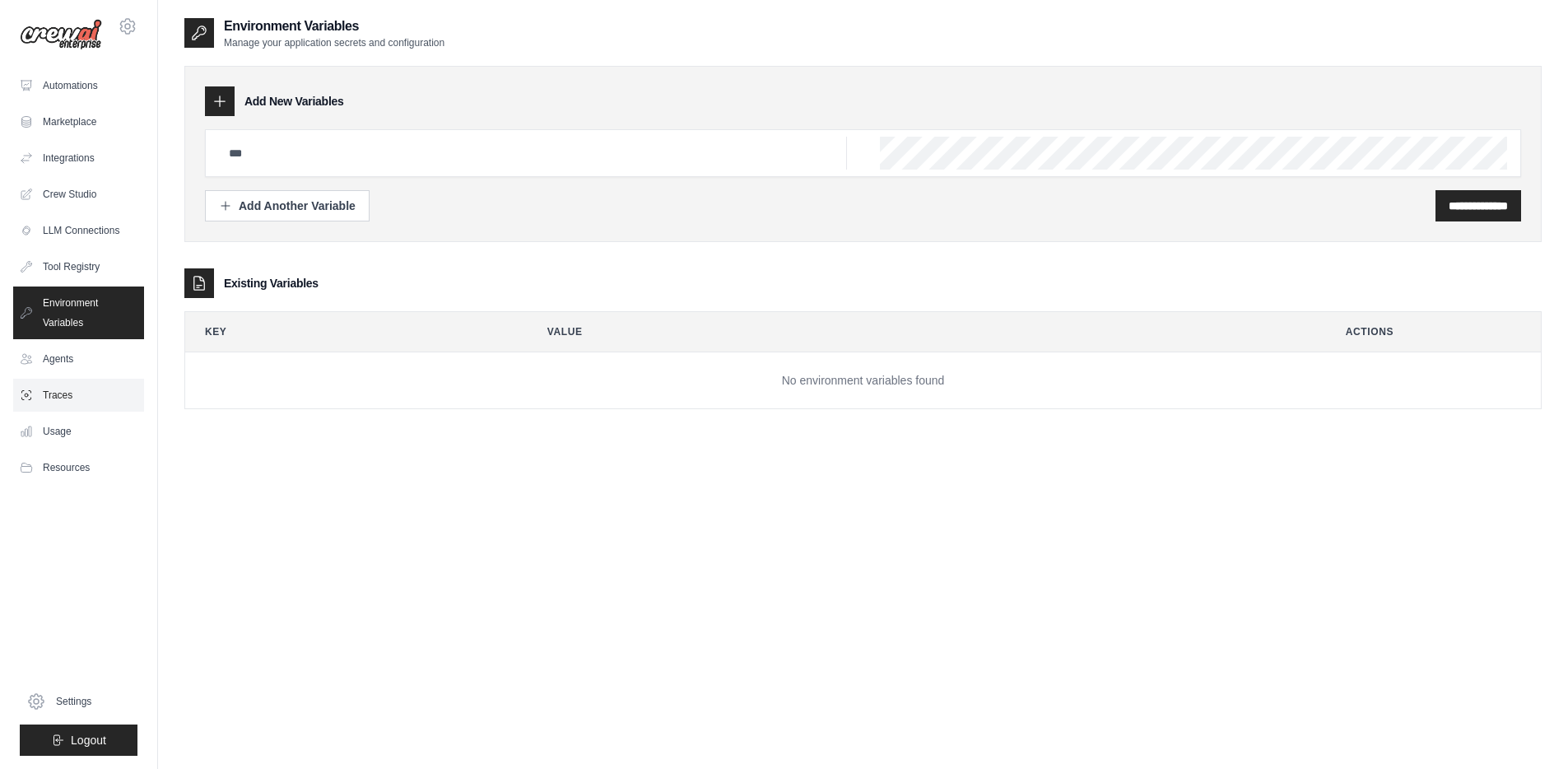 click on "Traces" at bounding box center (78, 395) 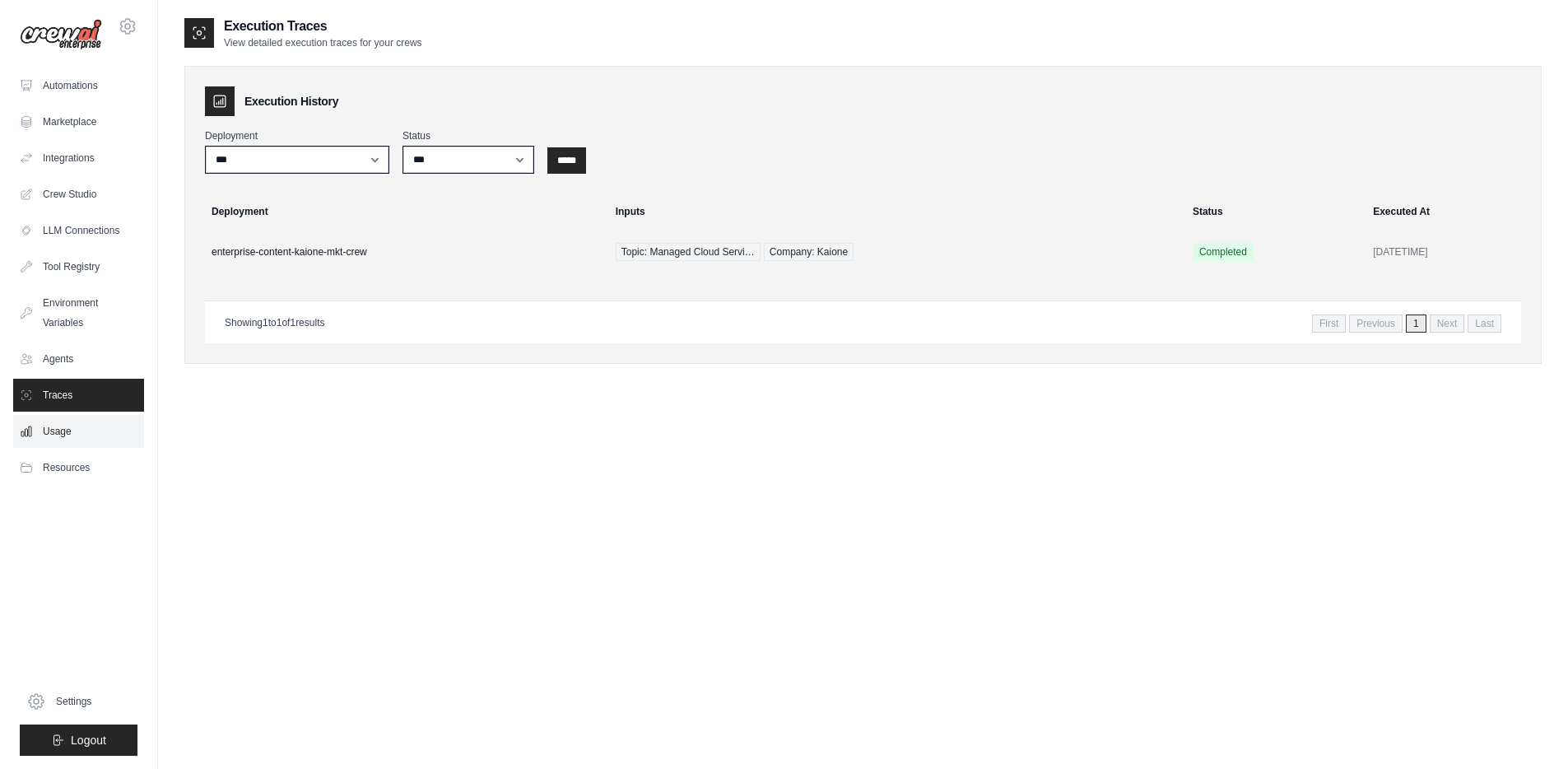 click on "Usage" at bounding box center (78, 431) 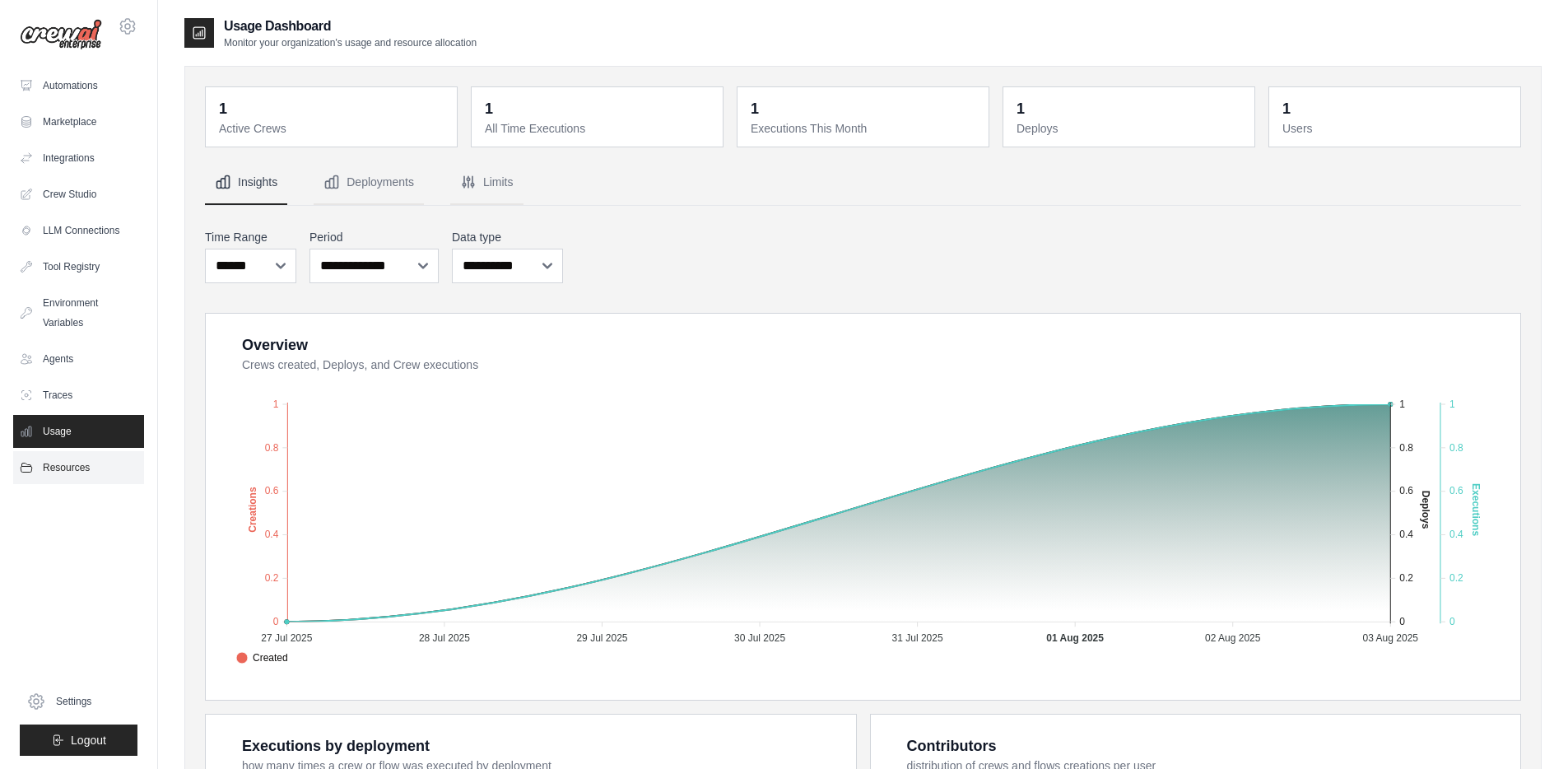 click on "Resources" at bounding box center (78, 468) 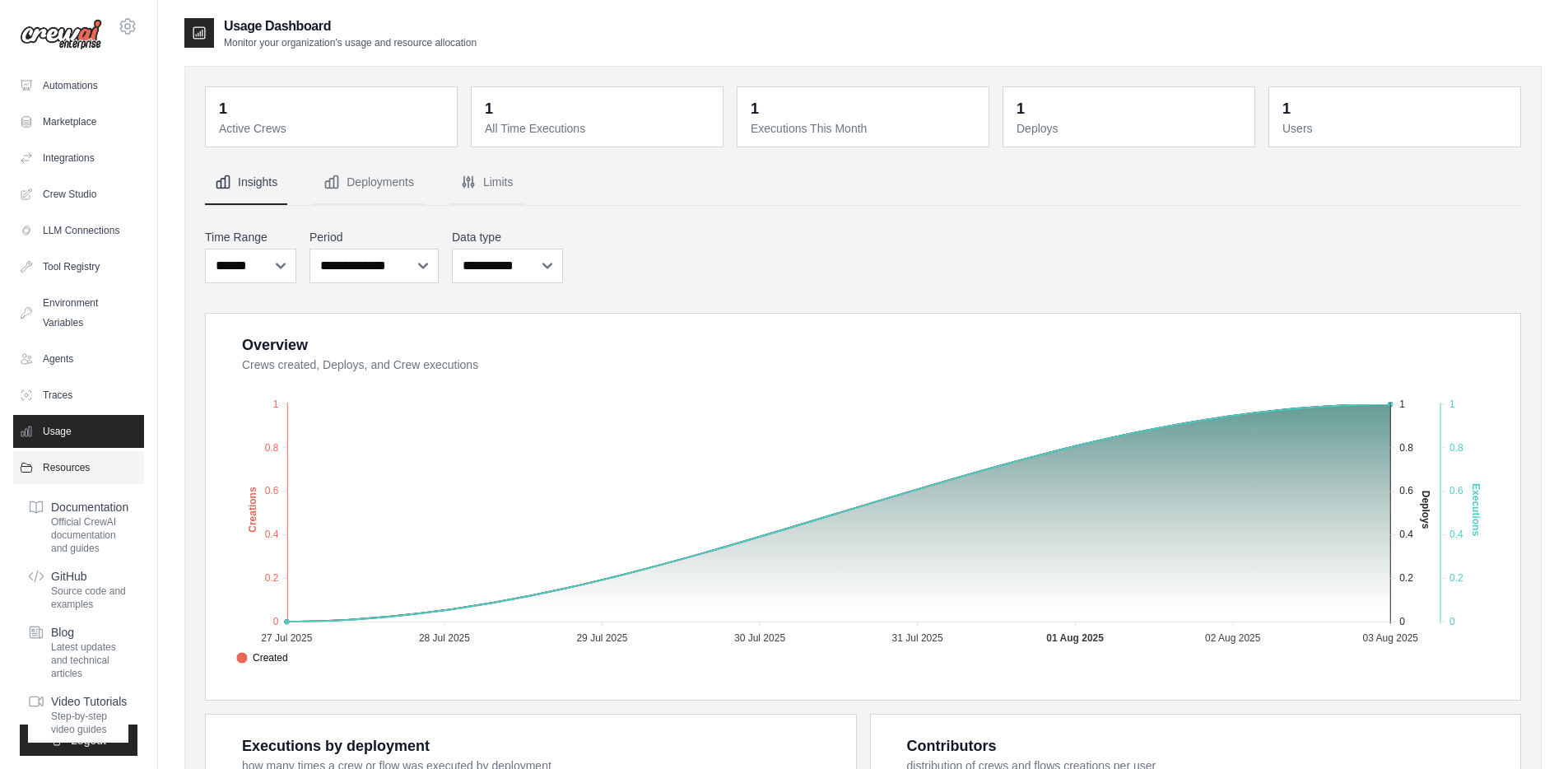click on "Resources" at bounding box center [78, 468] 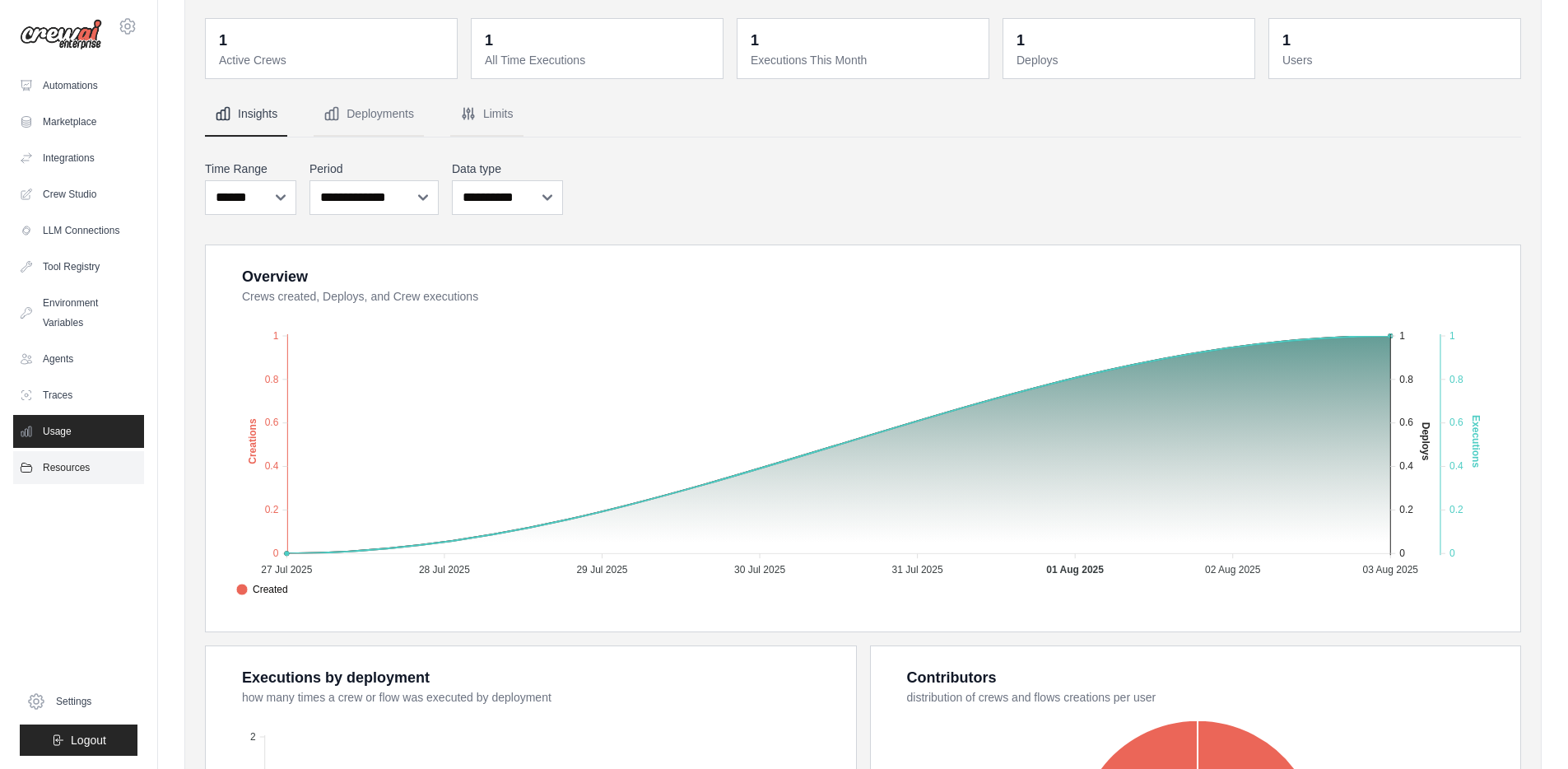 scroll, scrollTop: 0, scrollLeft: 0, axis: both 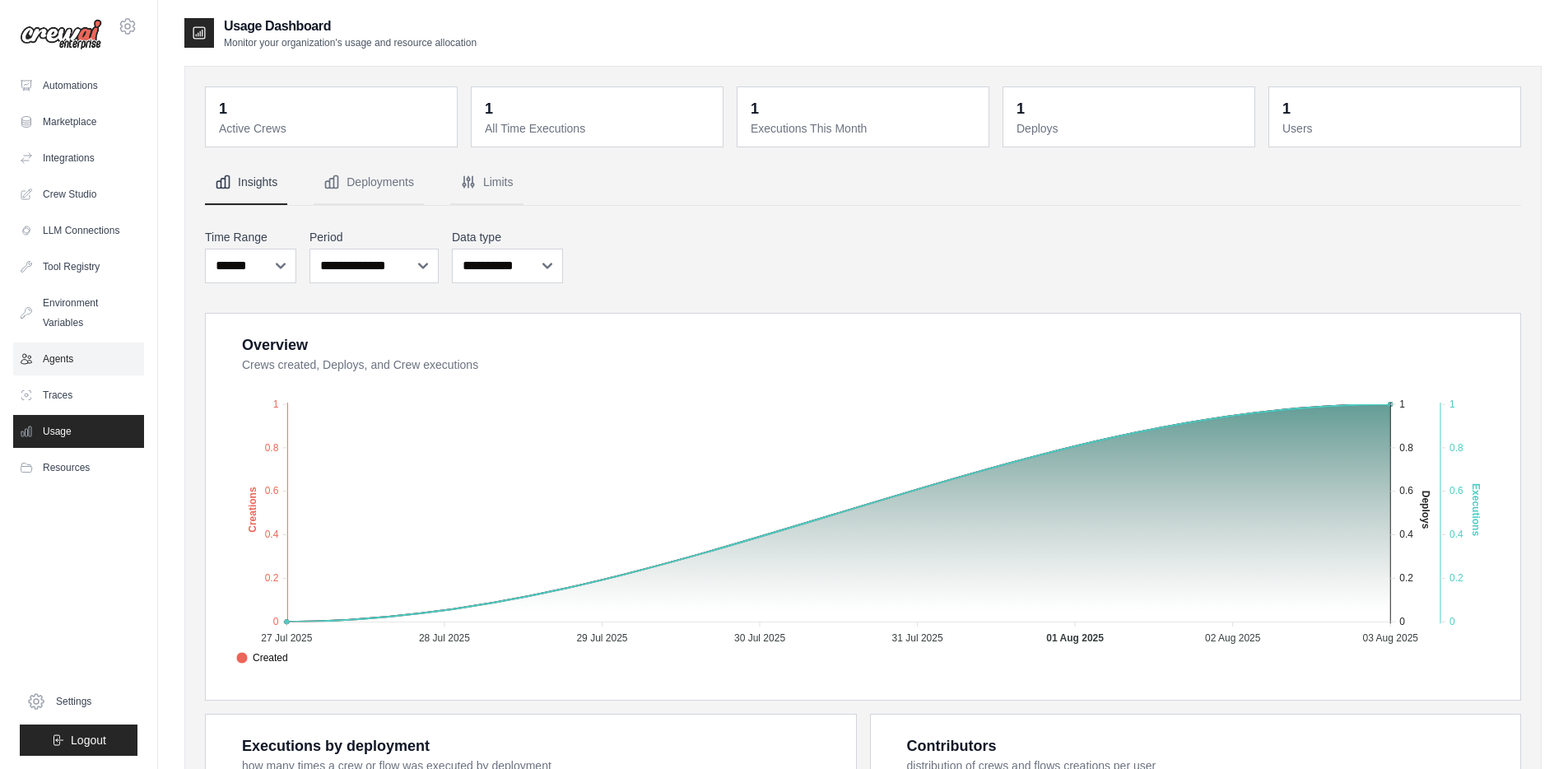 click on "Agents" at bounding box center [78, 359] 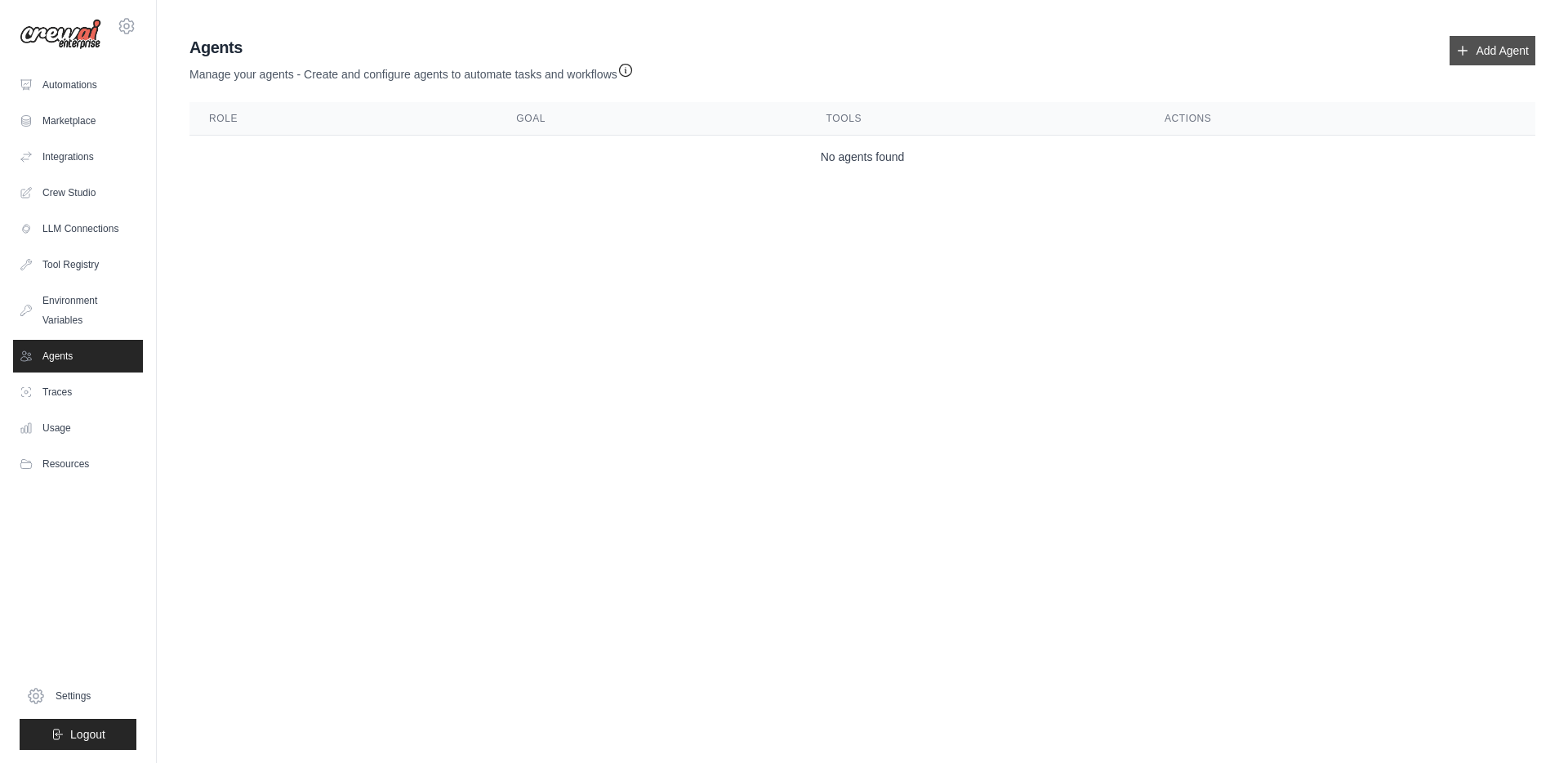 click on "Add Agent" at bounding box center [1492, 51] 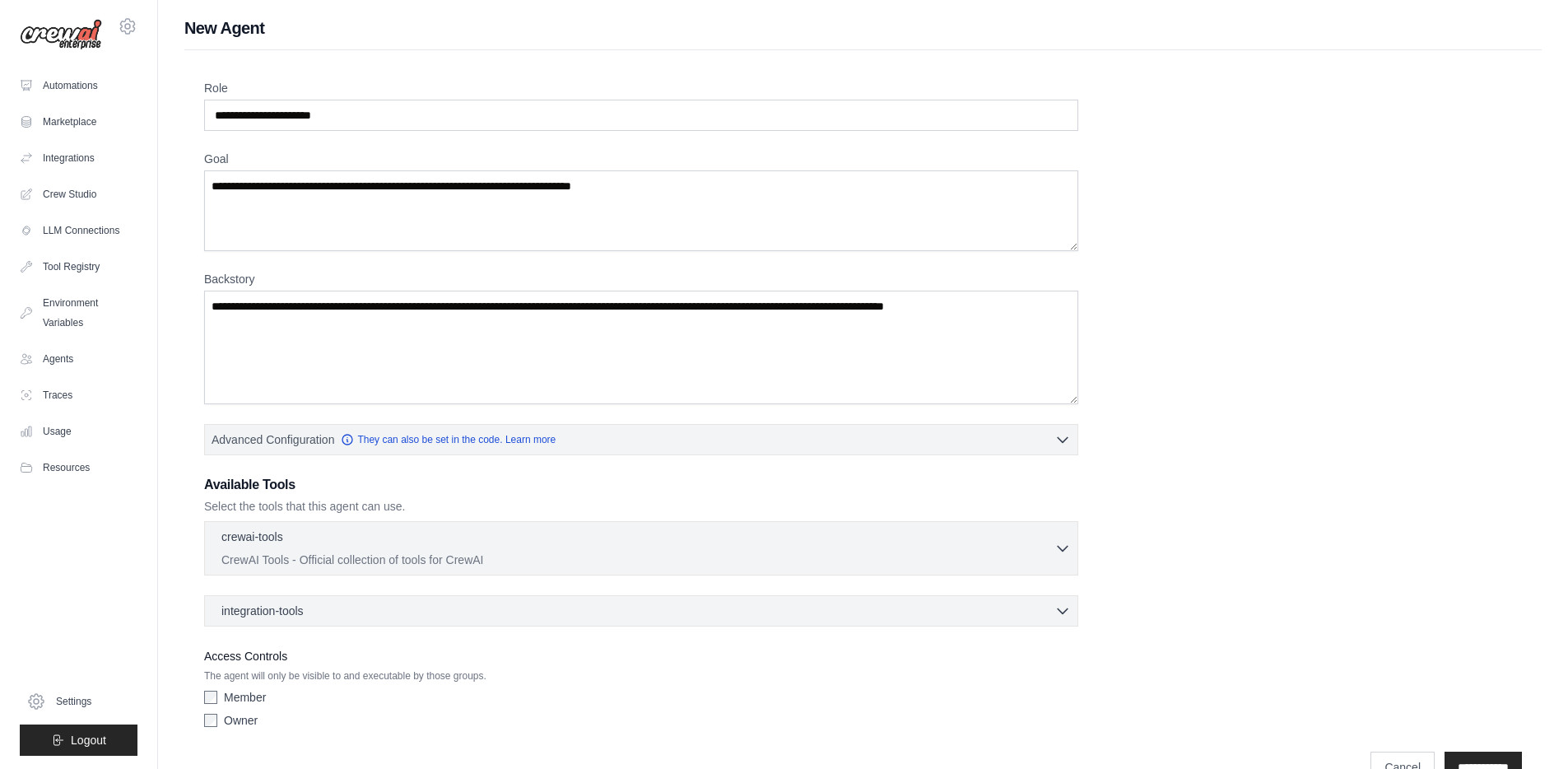 scroll, scrollTop: 40, scrollLeft: 0, axis: vertical 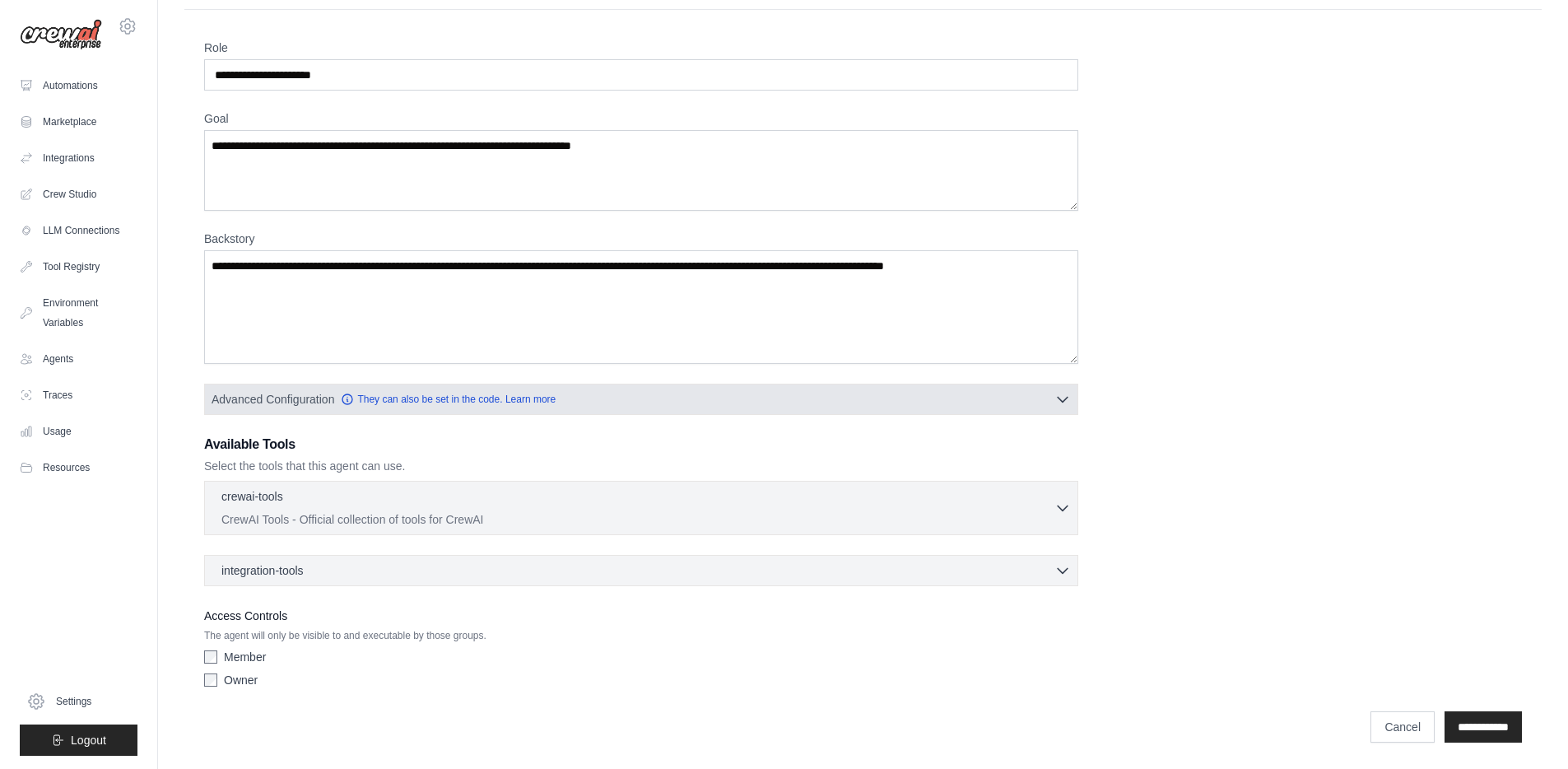 click on "Advanced Configuration
They can also be set in the code. Learn more" at bounding box center [641, 399] 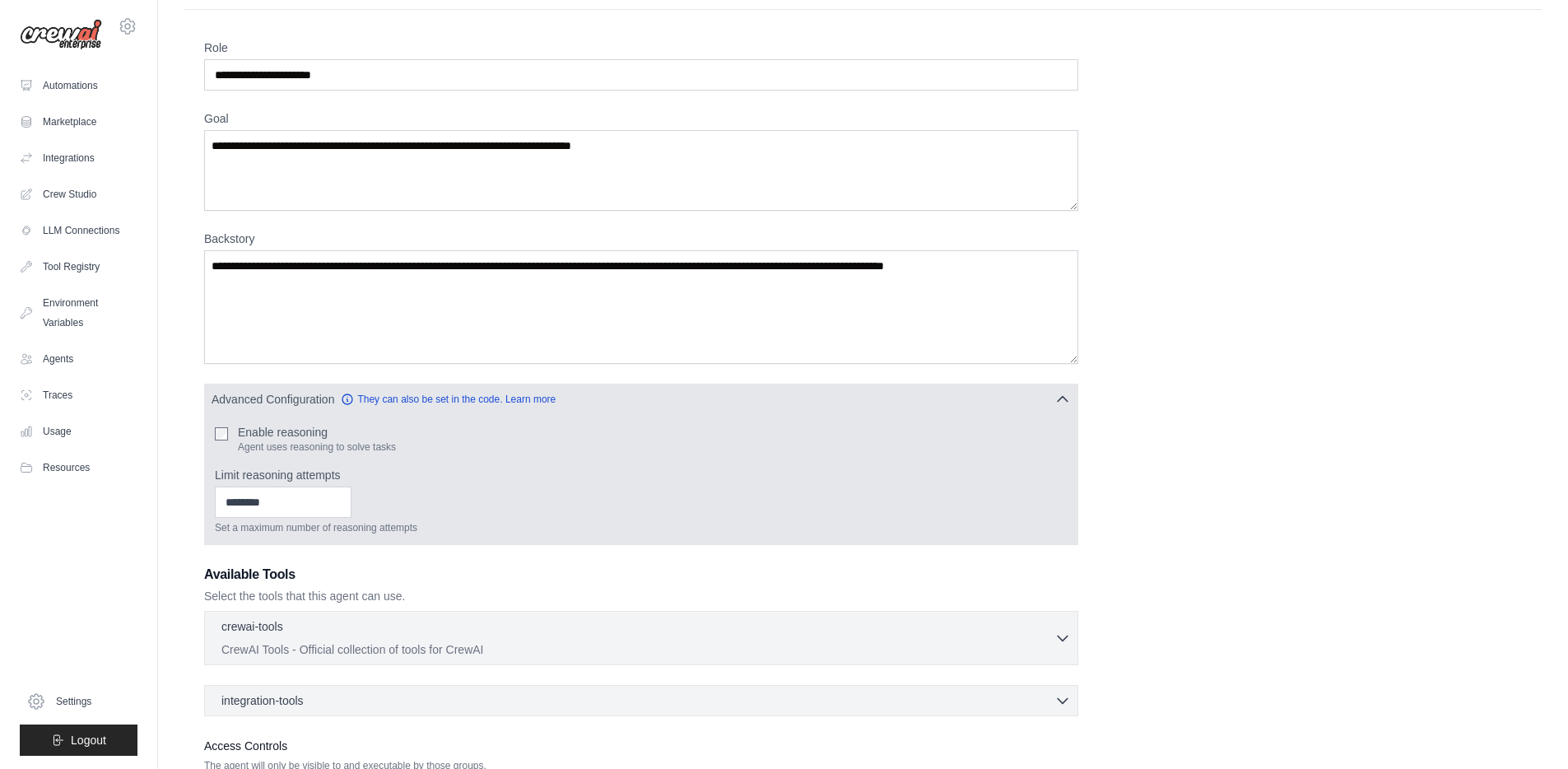 click on "Advanced Configuration
They can also be set in the code. Learn more" at bounding box center [641, 399] 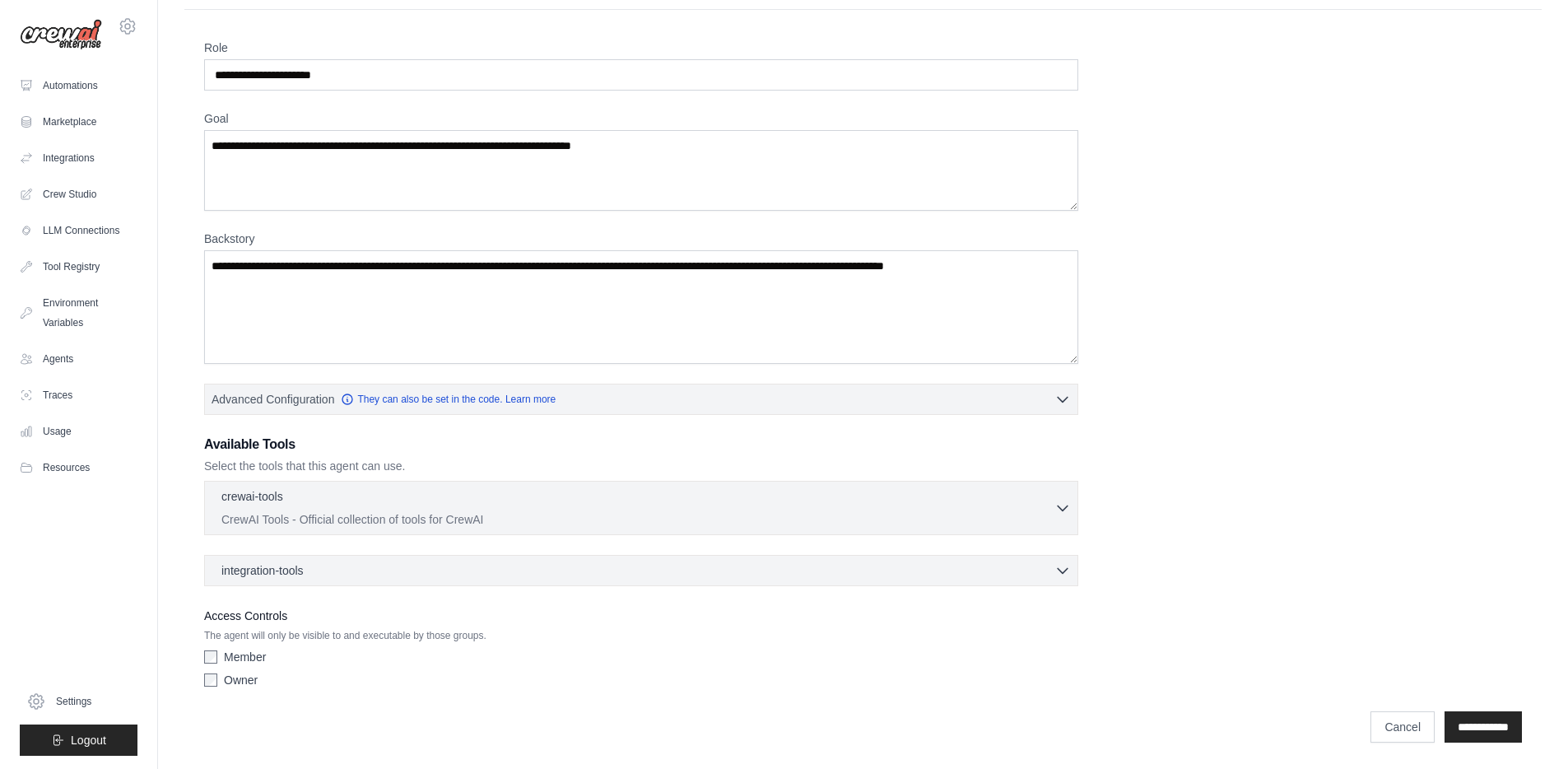 click on "crewai-tools
0 selected
CrewAI Tools - Official collection of tools for CrewAI" at bounding box center (638, 508) 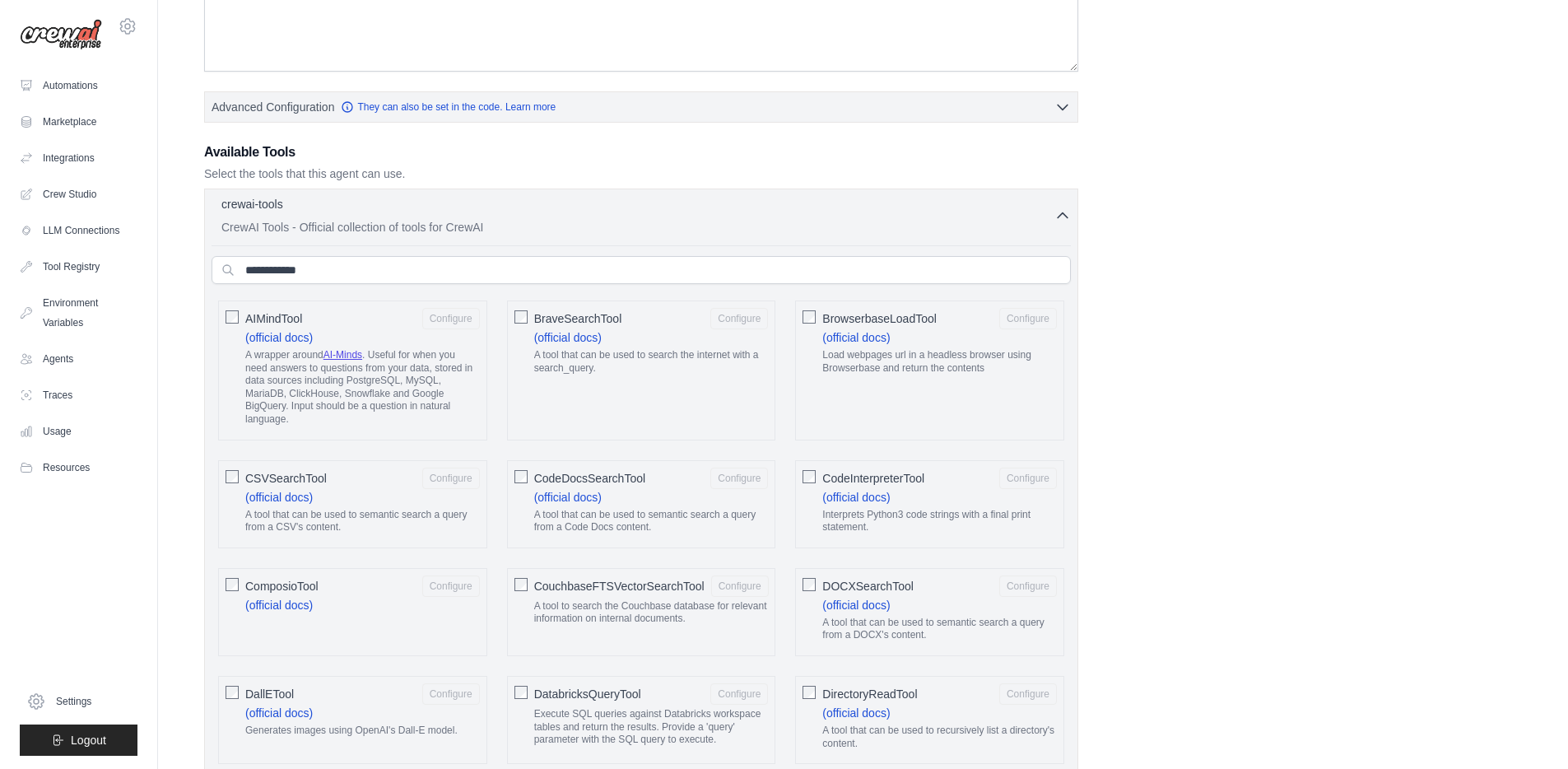 scroll, scrollTop: 0, scrollLeft: 0, axis: both 